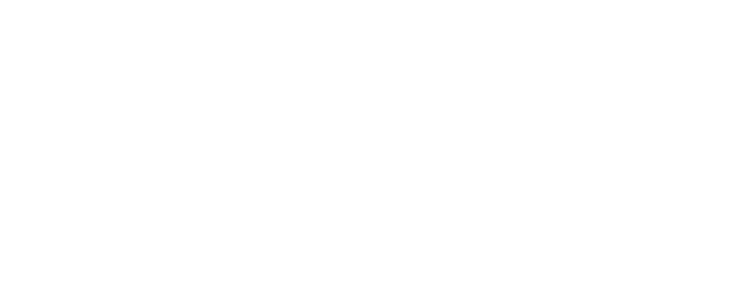 scroll, scrollTop: 0, scrollLeft: 0, axis: both 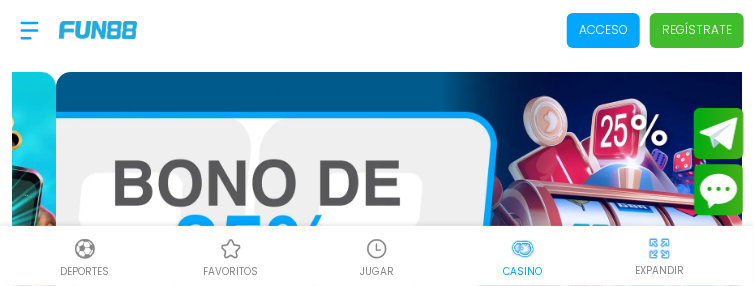 click on "Acceso" at bounding box center [603, 30] 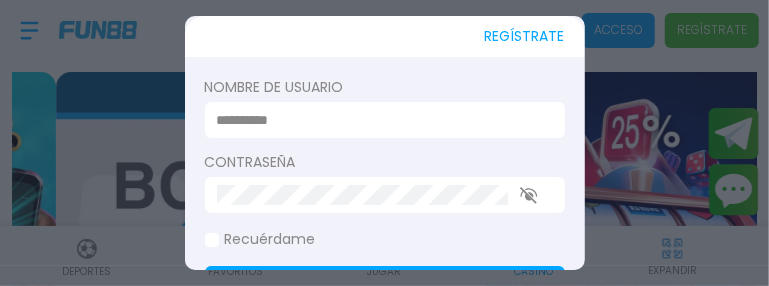 click at bounding box center [379, 120] 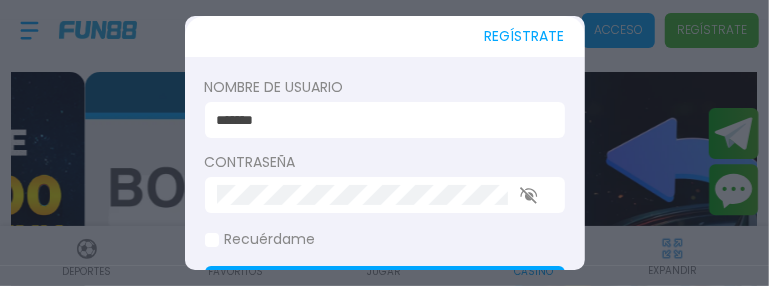 type on "*******" 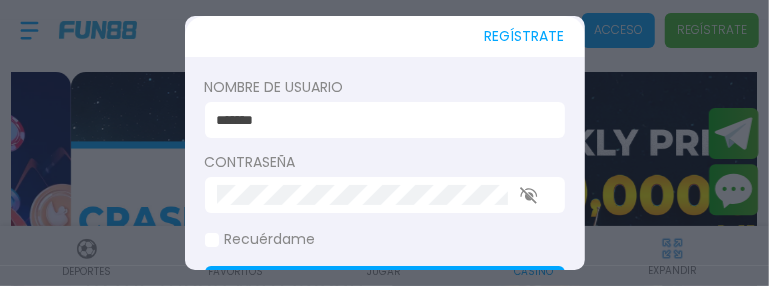 click on "Acceder" at bounding box center [385, 288] 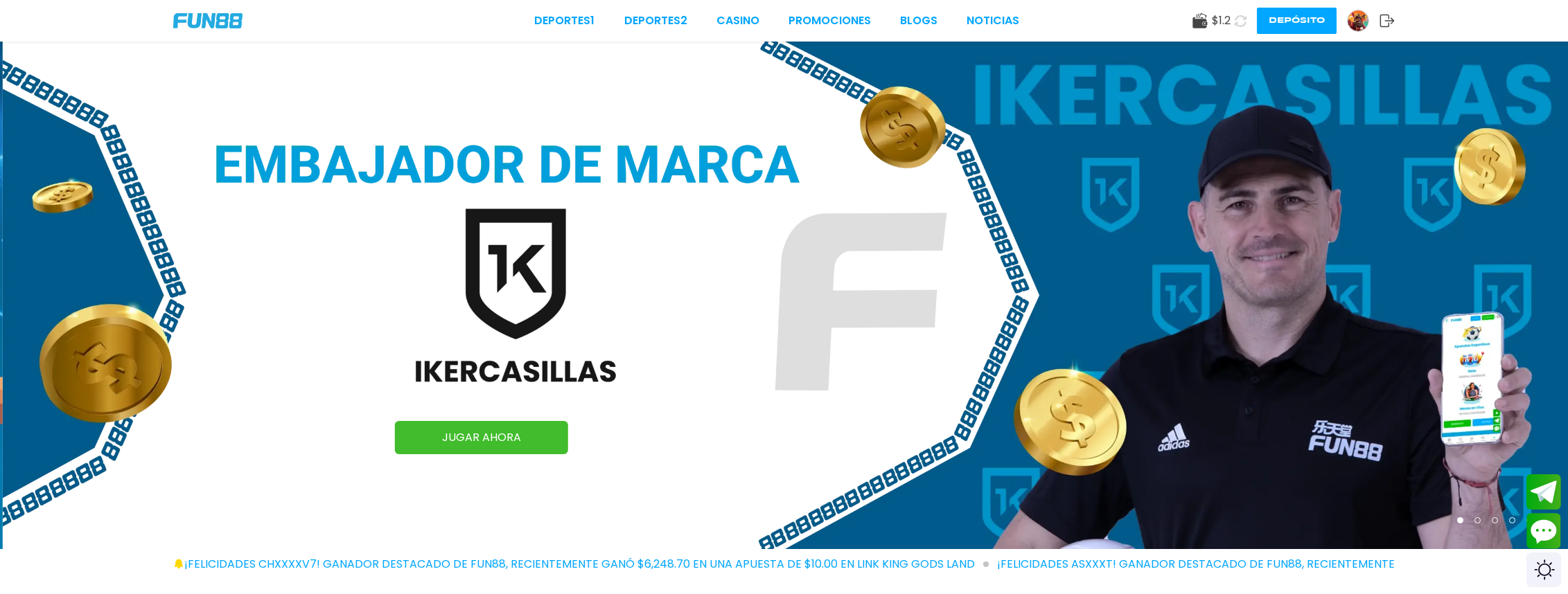 drag, startPoint x: 473, startPoint y: 1, endPoint x: 191, endPoint y: 228, distance: 362.0124 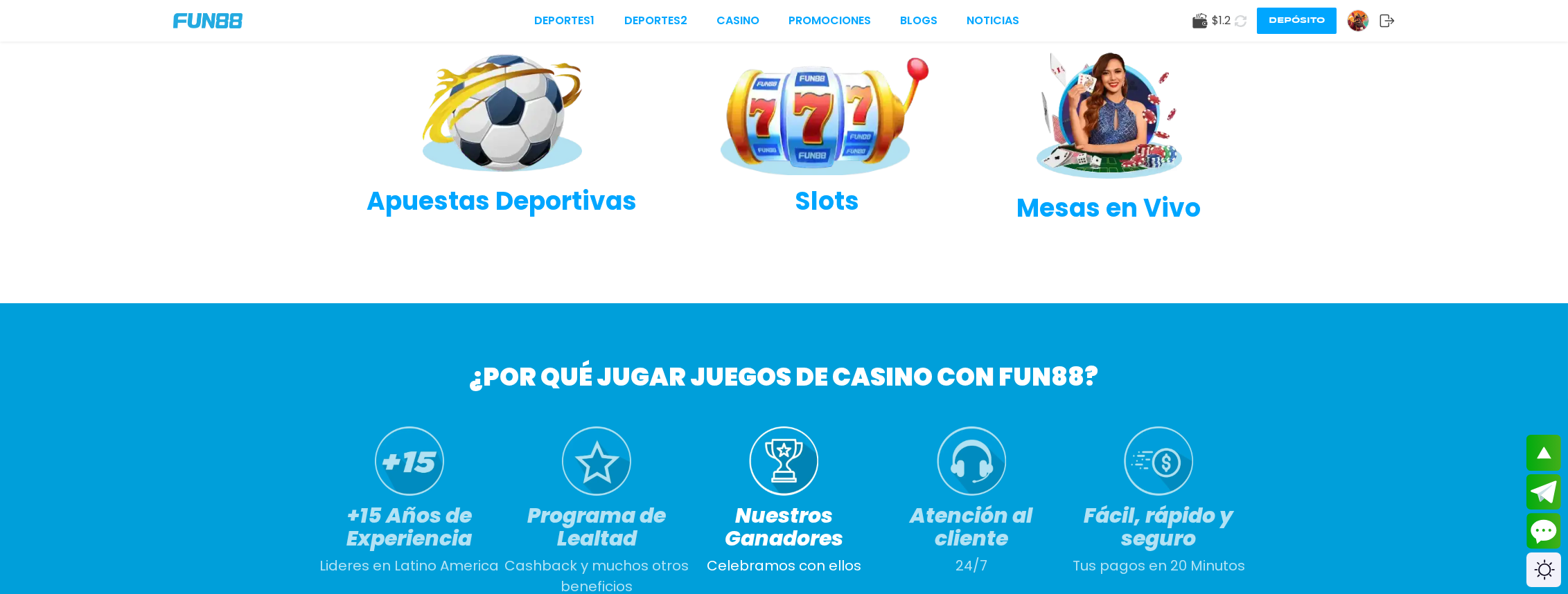 scroll, scrollTop: 665, scrollLeft: 0, axis: vertical 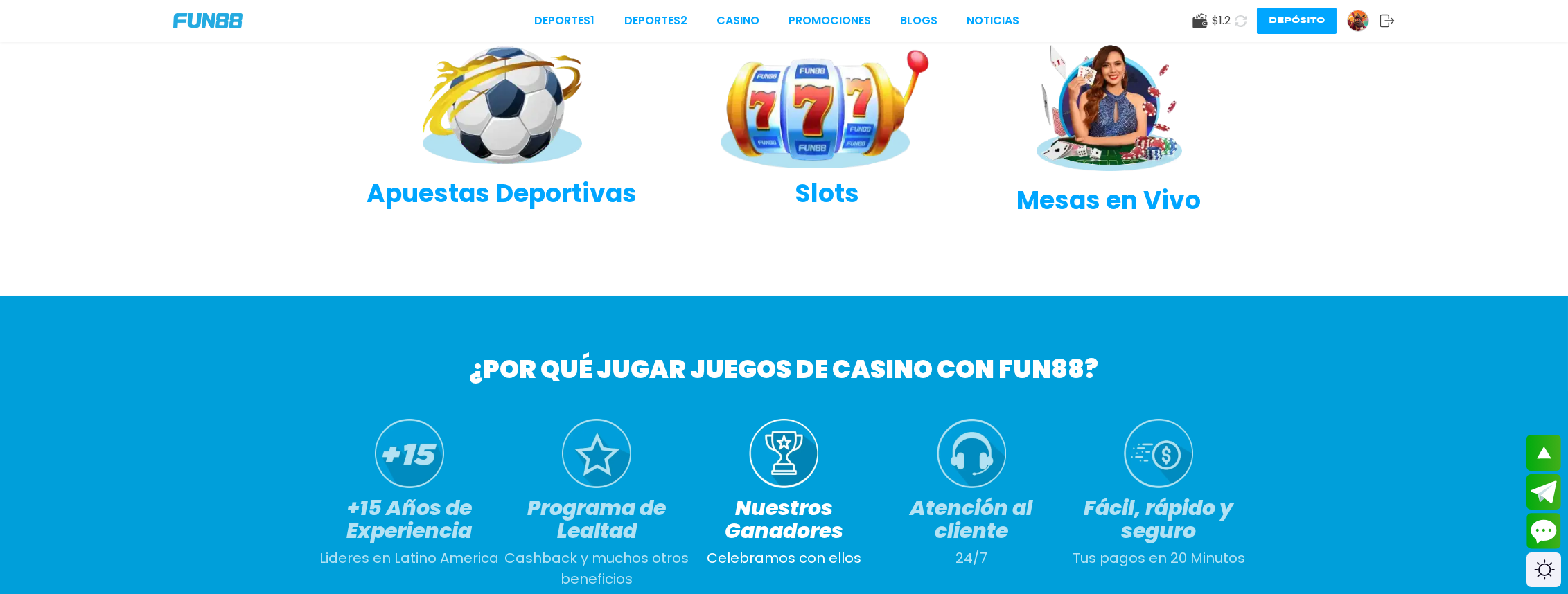 click on "CASINO" at bounding box center [738, 21] 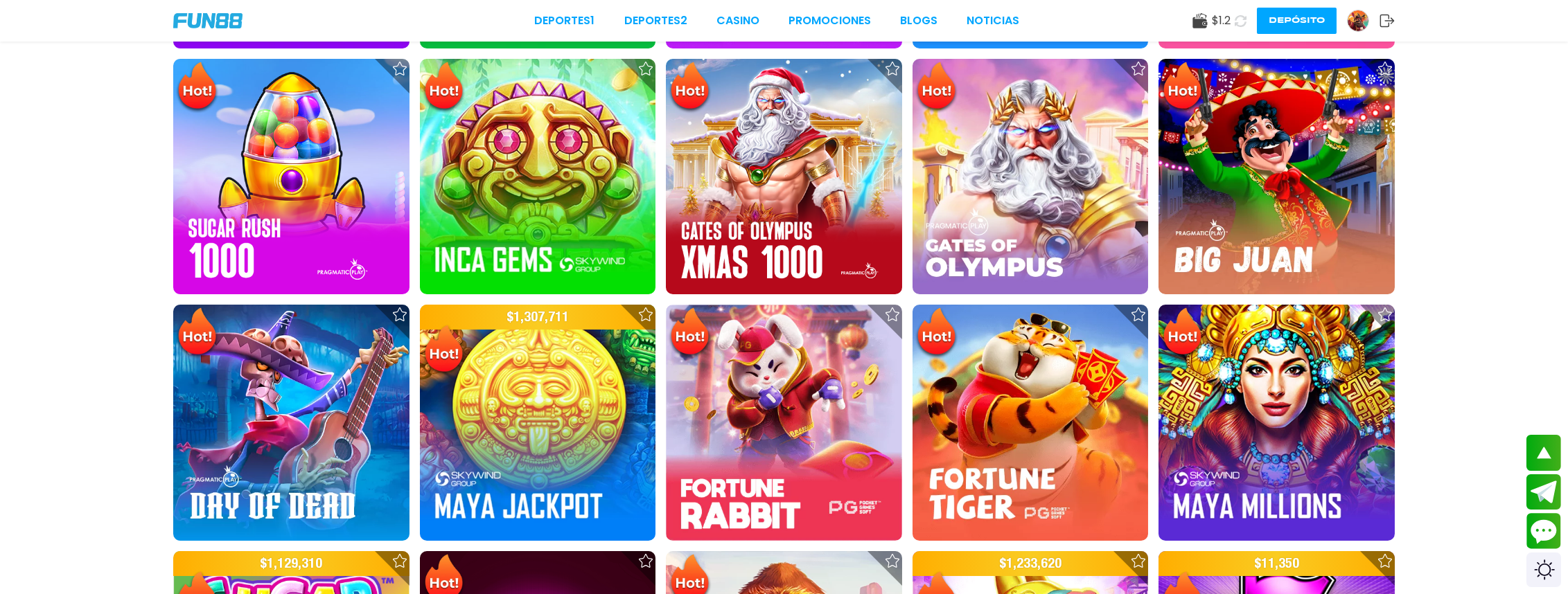 scroll, scrollTop: 0, scrollLeft: 0, axis: both 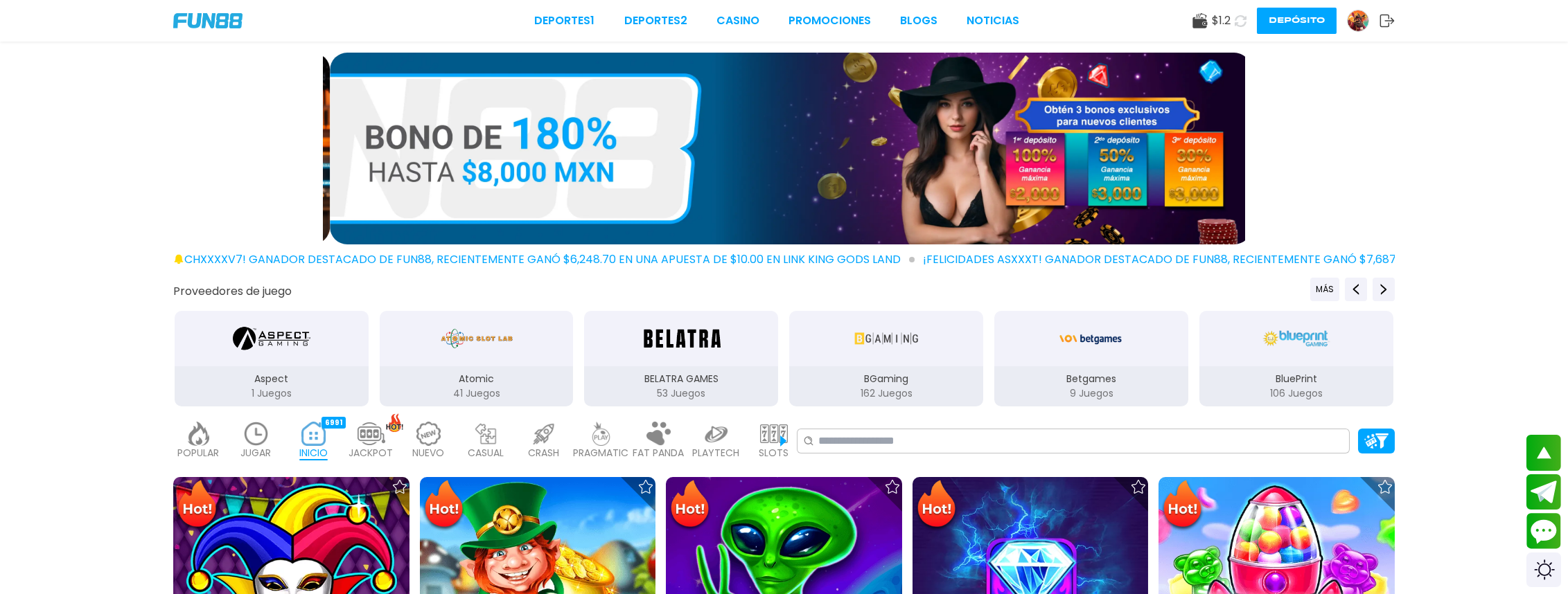 click on "Depósito" at bounding box center (1296, 21) 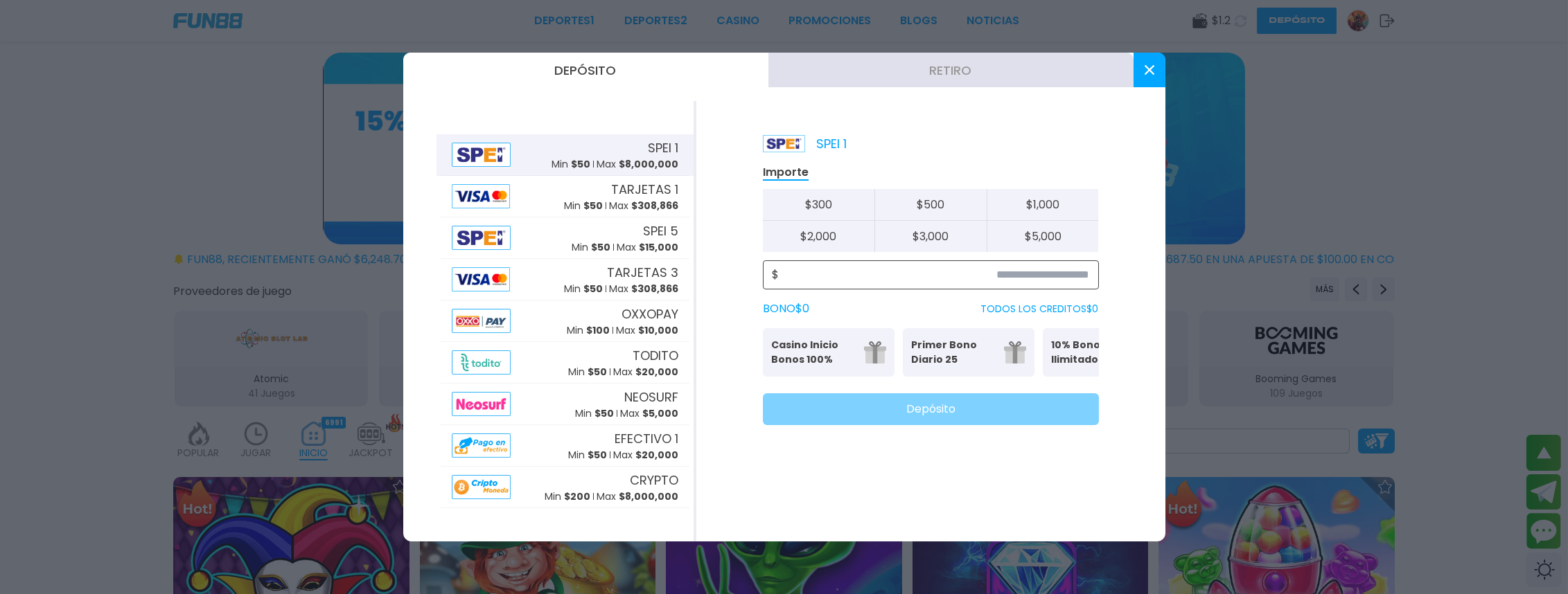 click at bounding box center (934, 275) 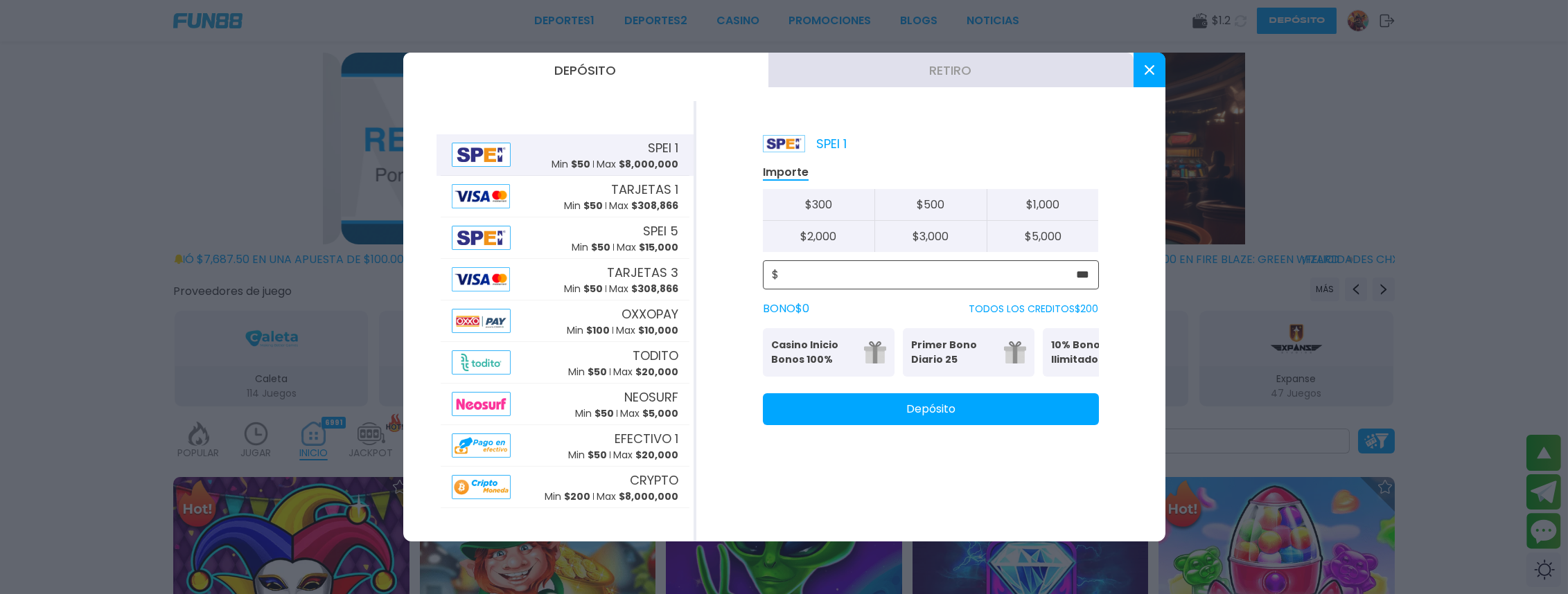 type on "***" 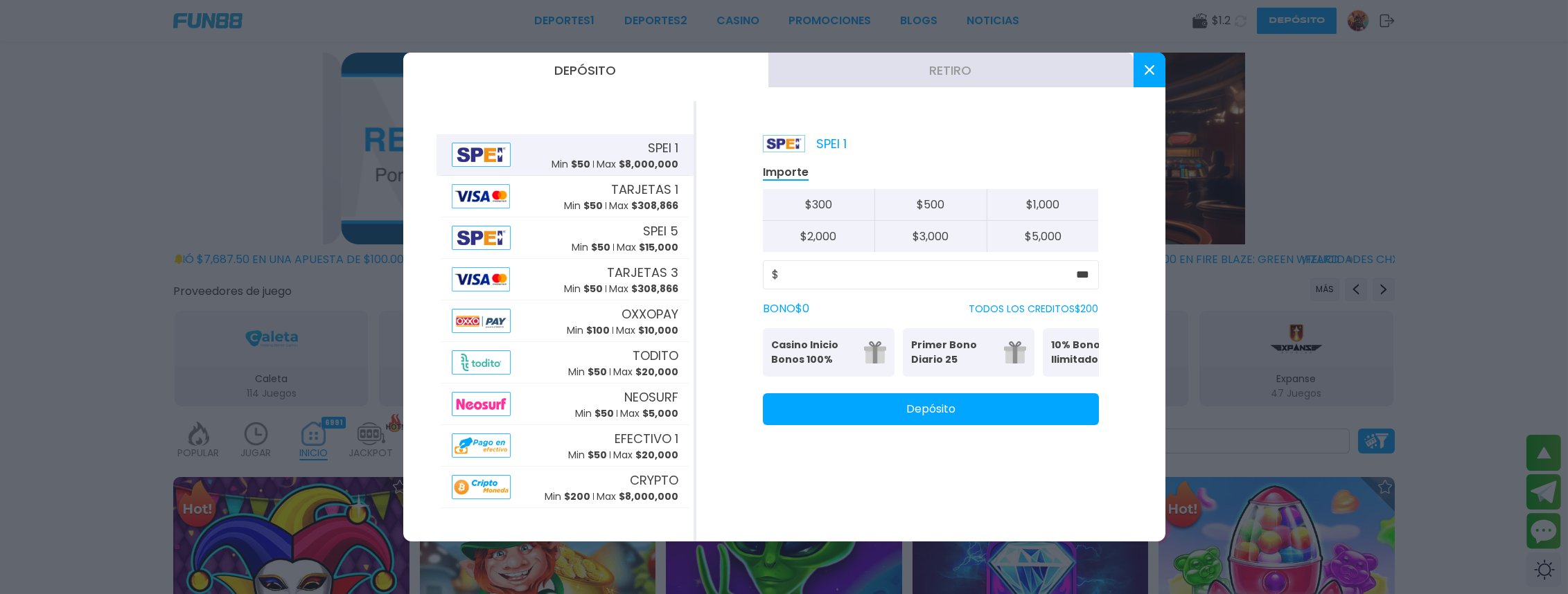 click on "Casino Inicio Bonos 100% Es necesario apostar 30 veces." at bounding box center [829, 352] 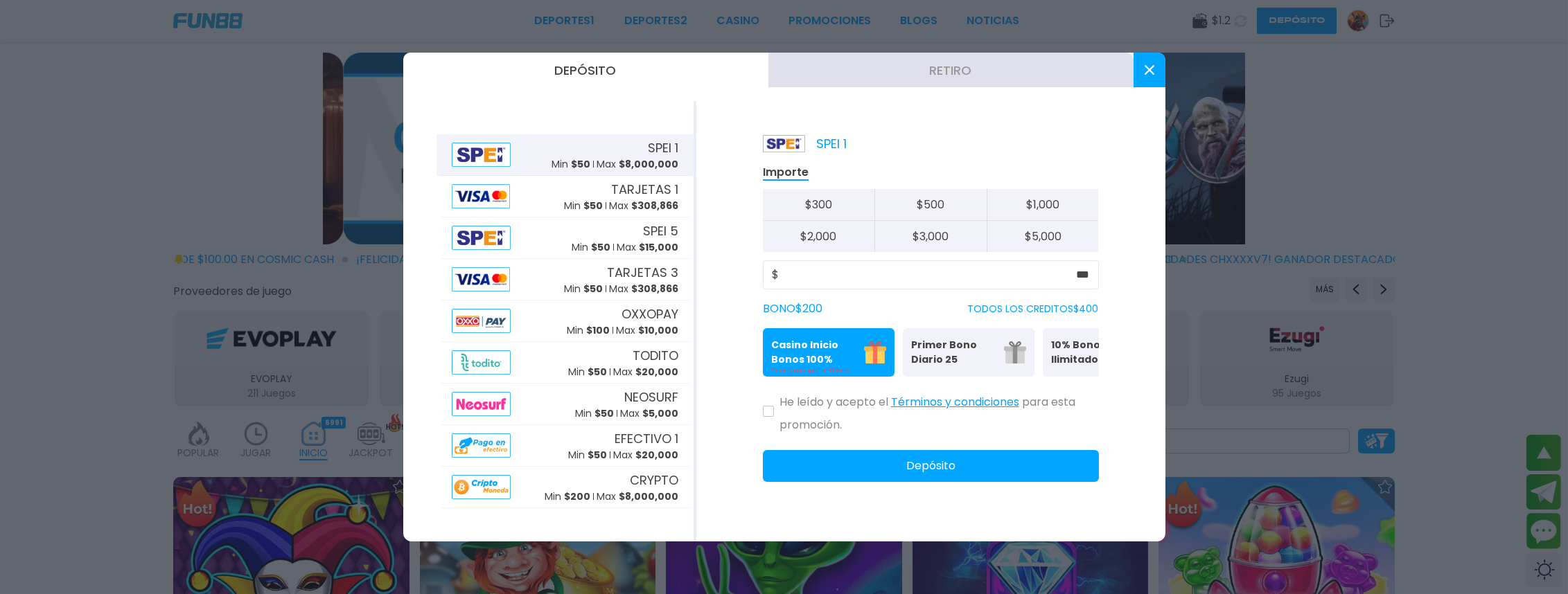 type 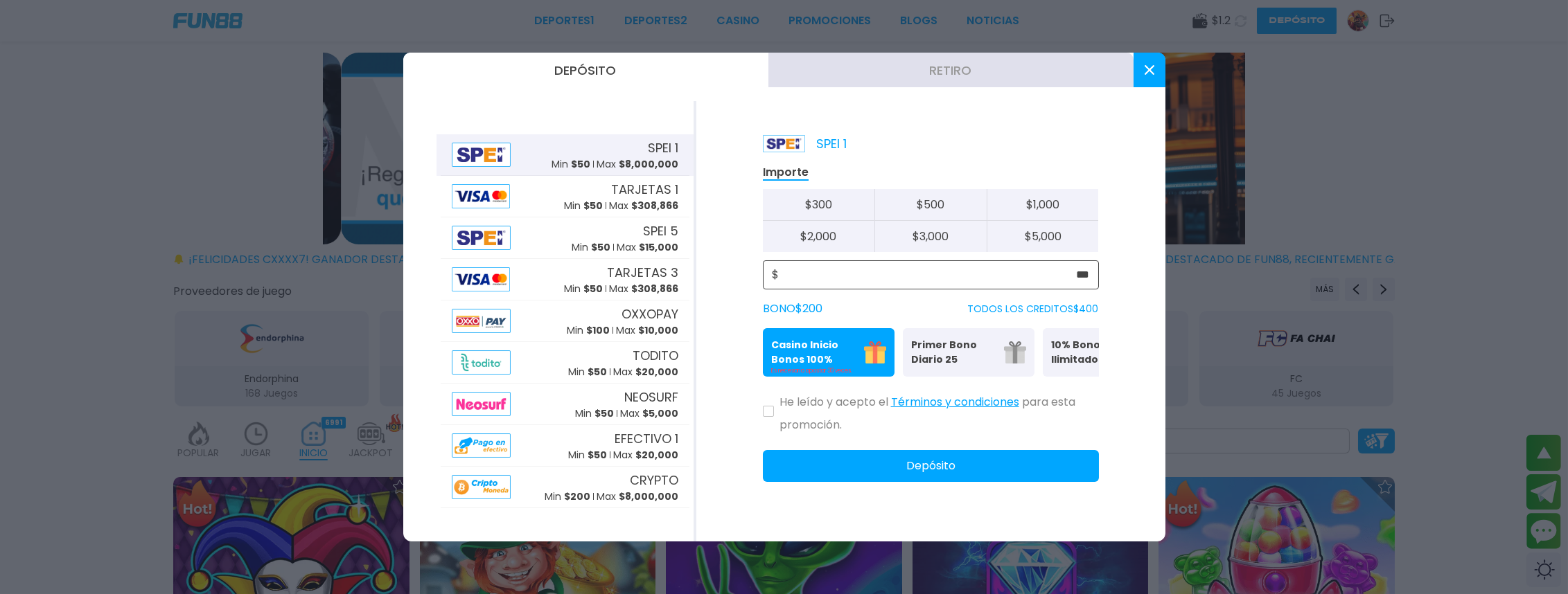 click on "***" at bounding box center [934, 275] 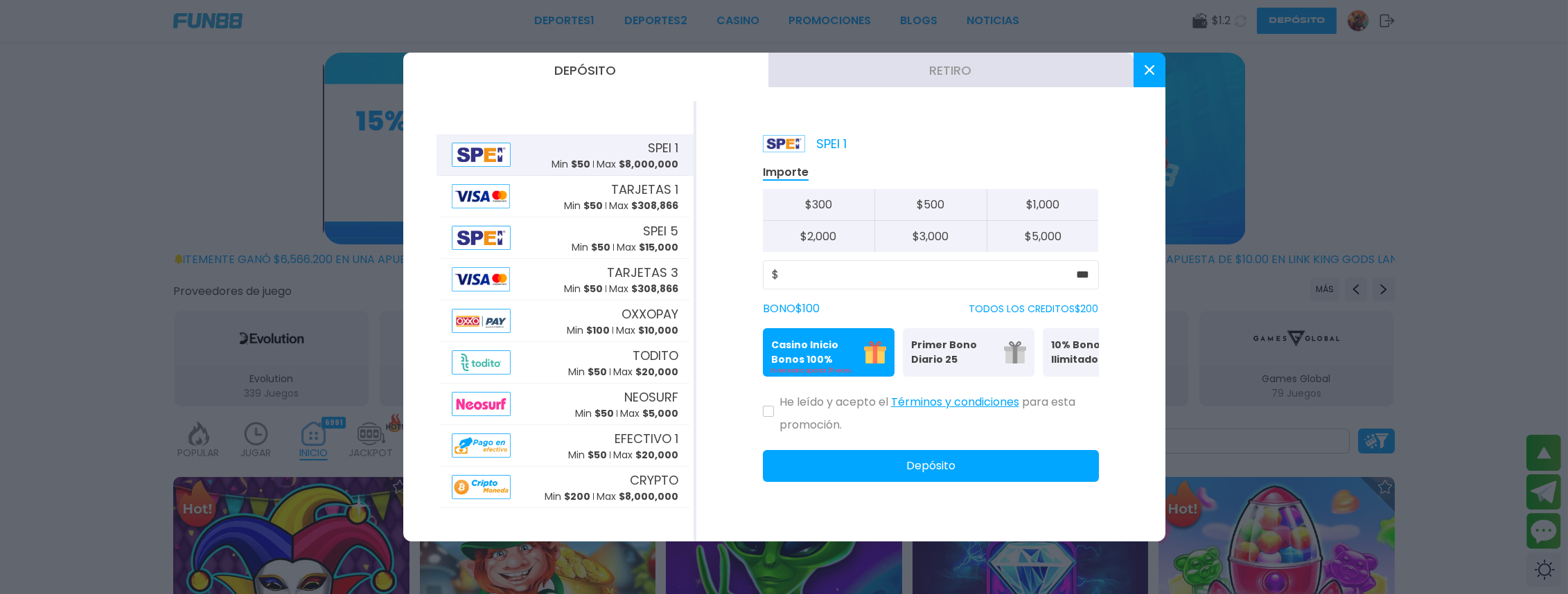 click on "Casino Inicio Bonos 100% Es necesario apostar 30 veces." at bounding box center (829, 352) 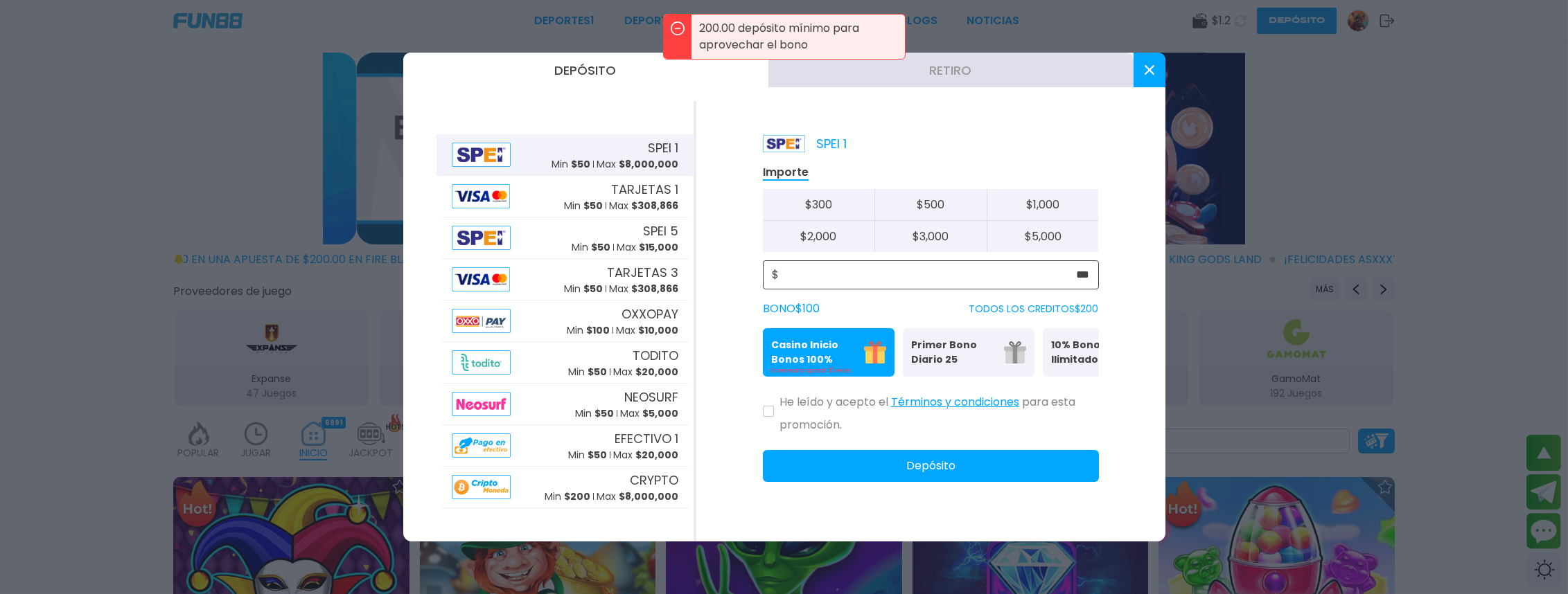 click on "***" at bounding box center (934, 275) 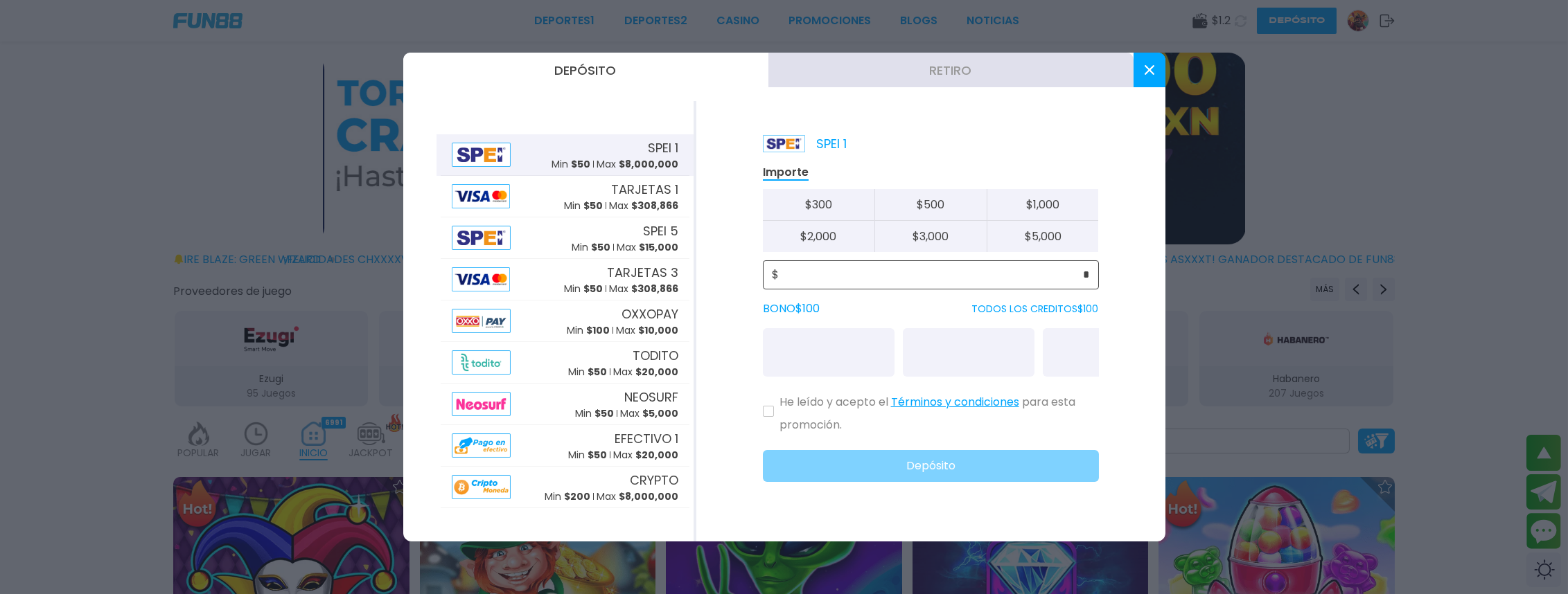 type on "*" 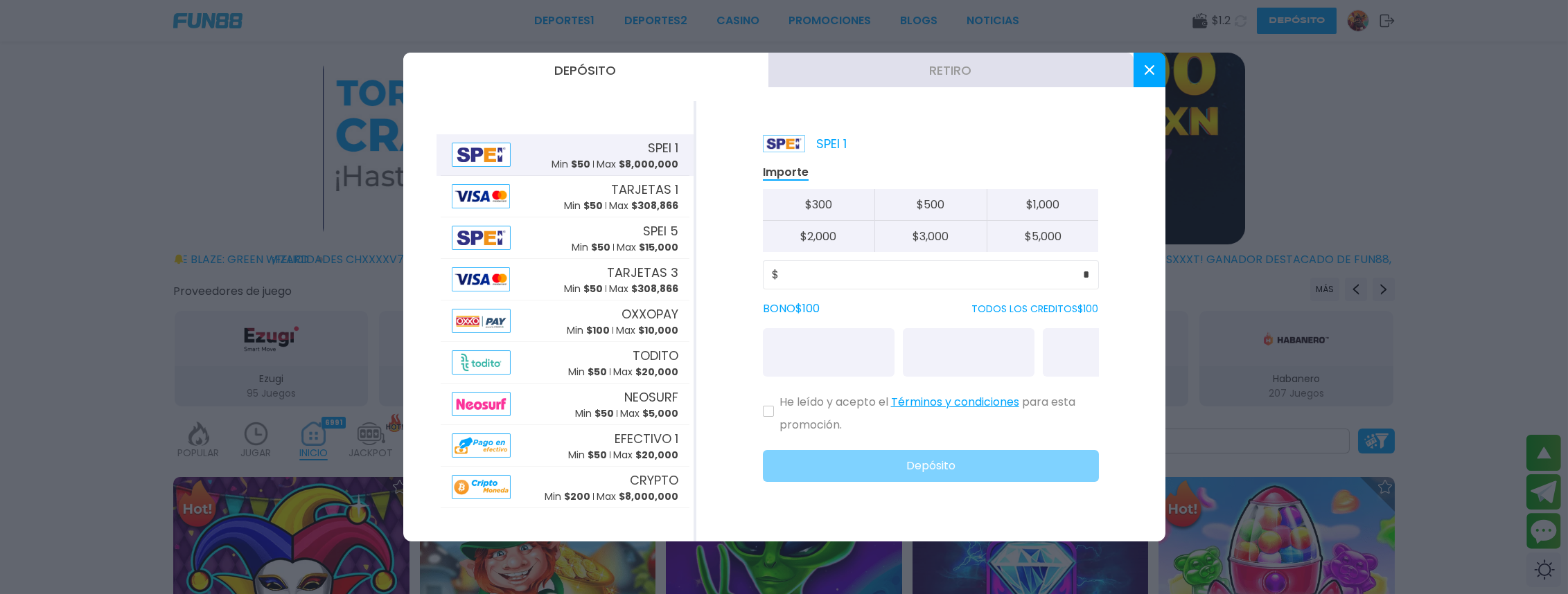 click at bounding box center [1149, 70] 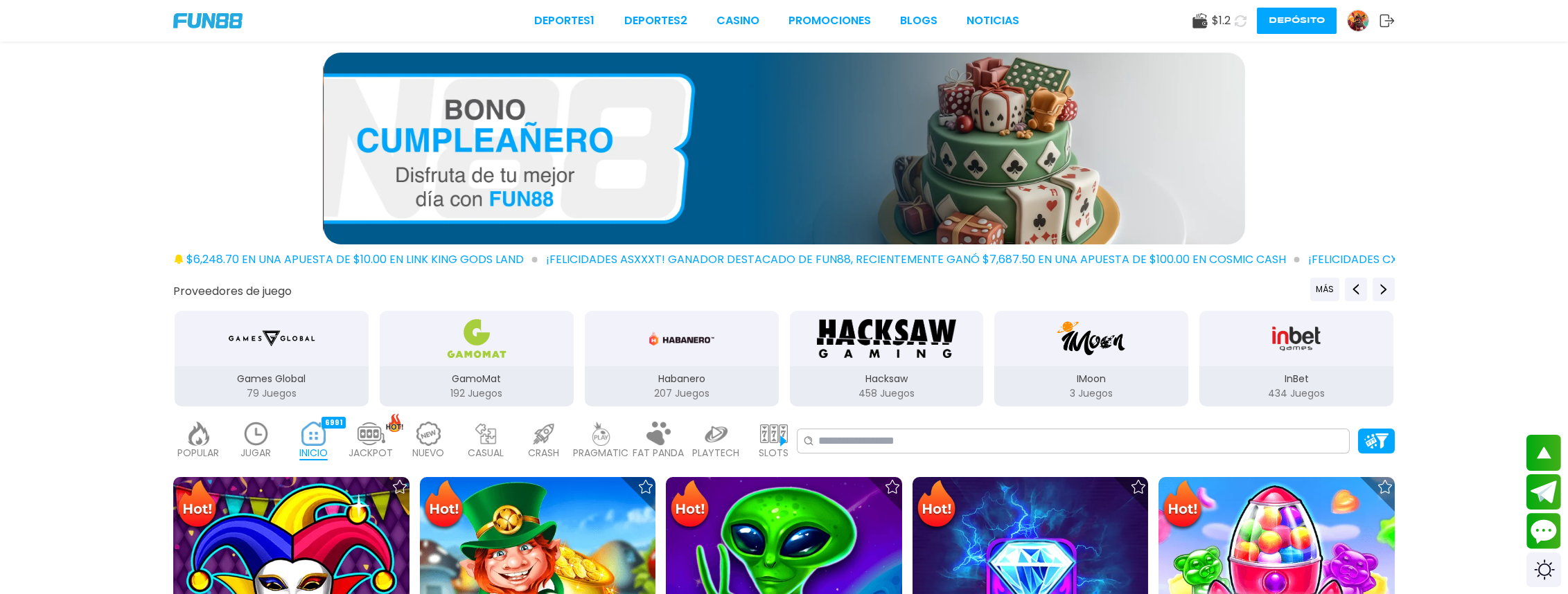 click on "Depósito" at bounding box center (1296, 21) 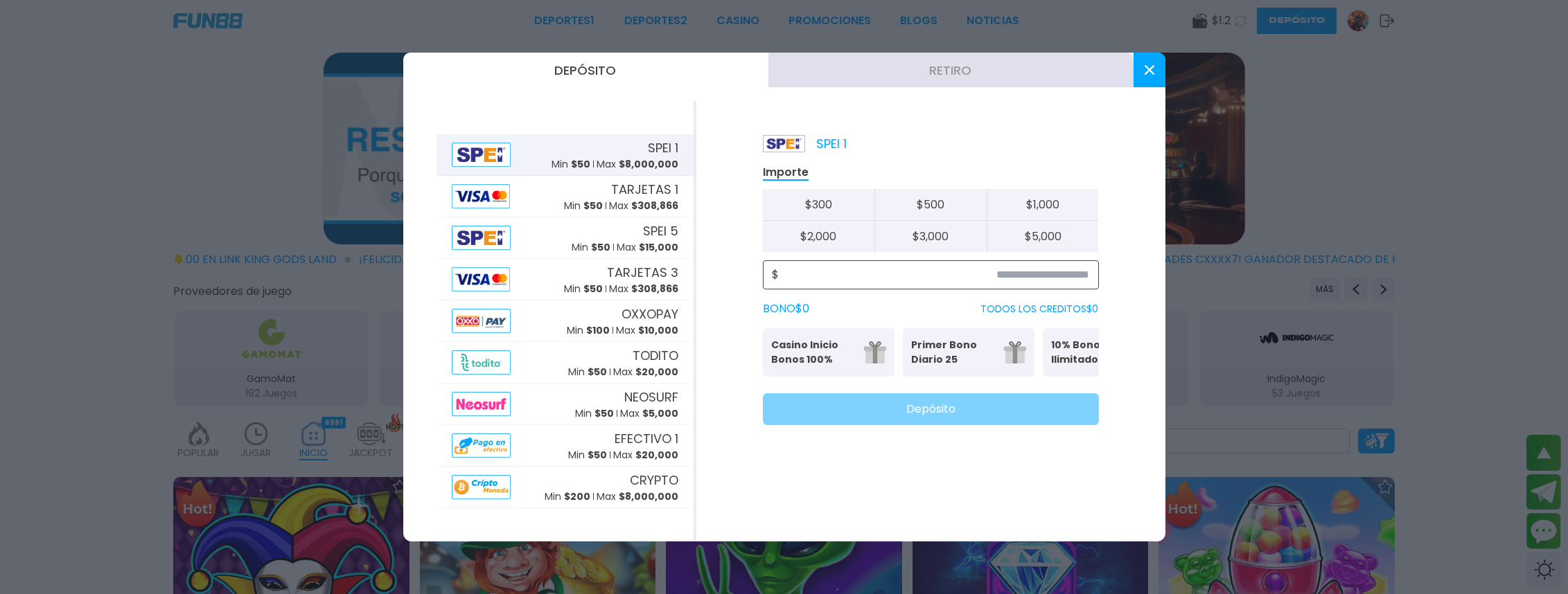 click at bounding box center (934, 275) 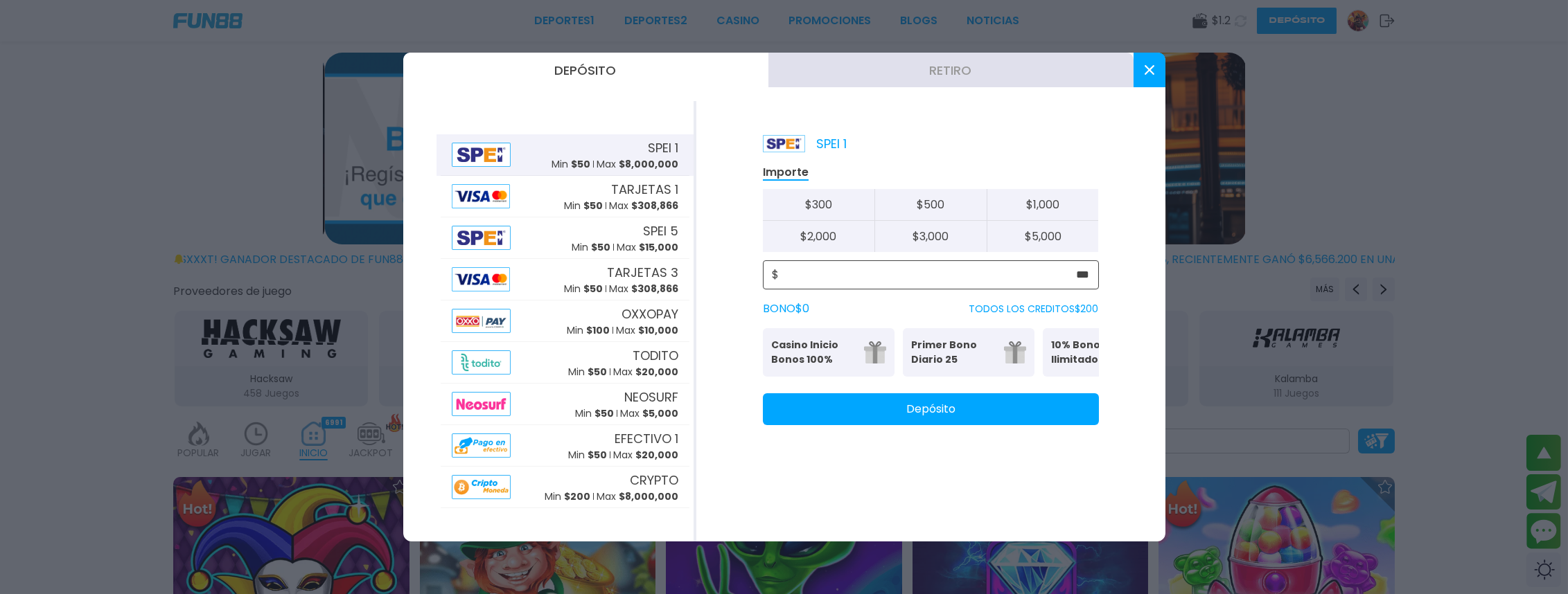 type on "***" 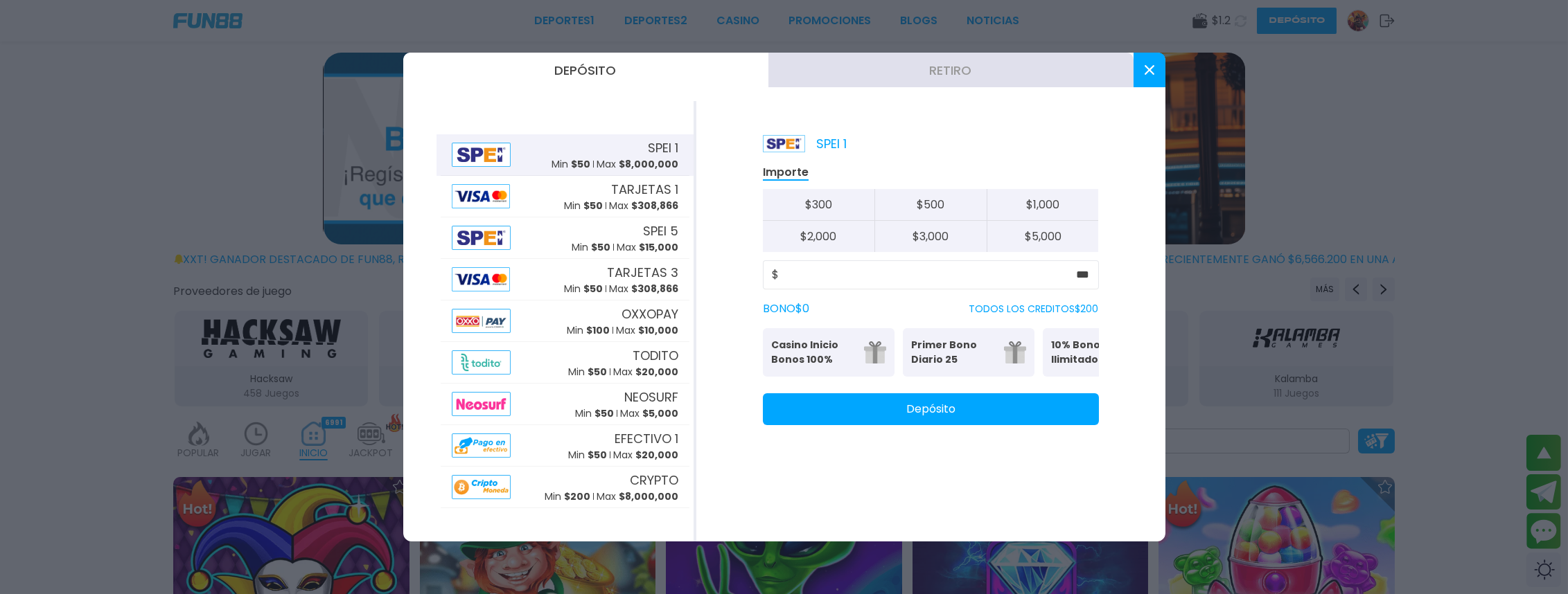 click on "Casino Inicio Bonos 100%" at bounding box center [813, 352] 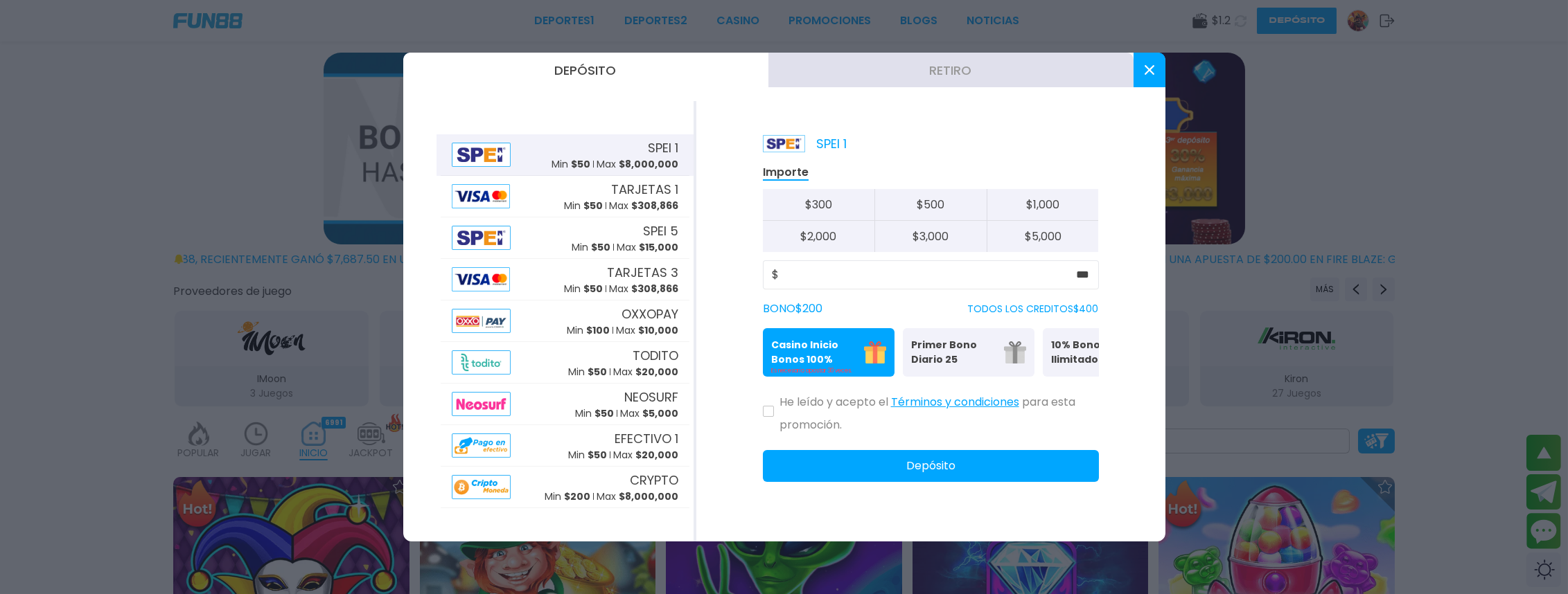click 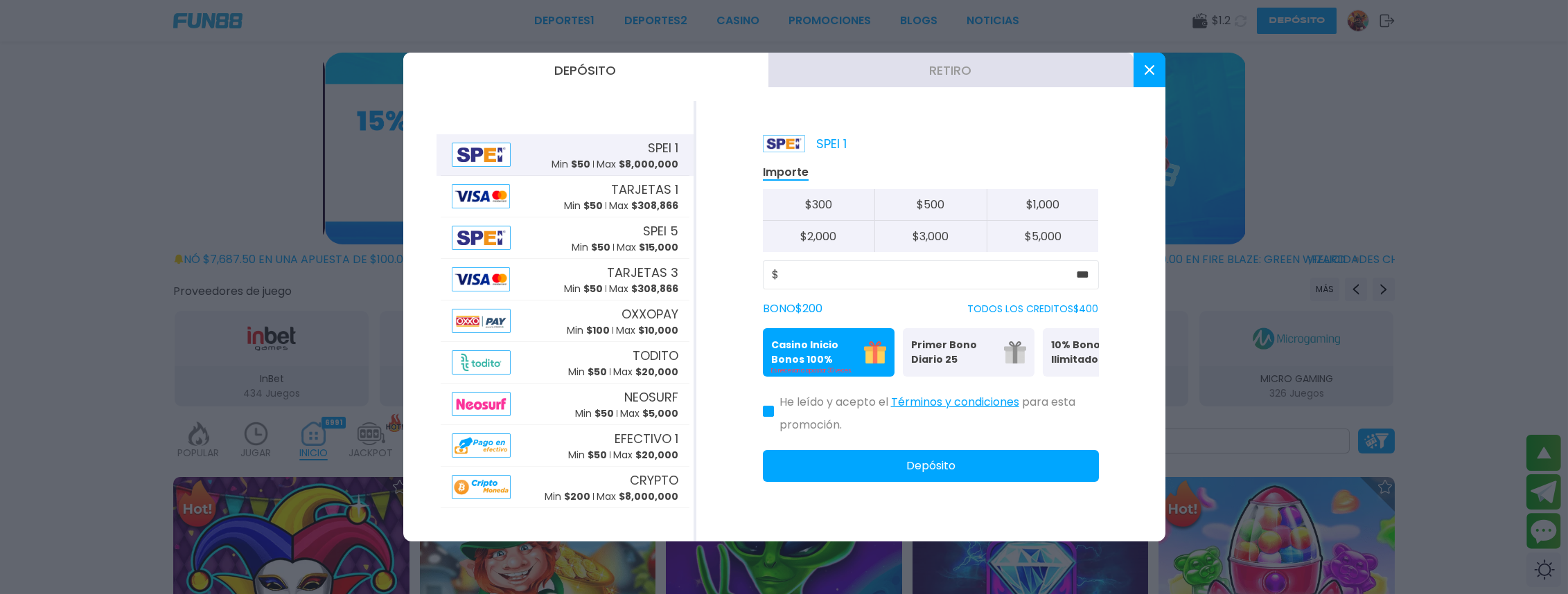 click on "Depósito" at bounding box center (931, 466) 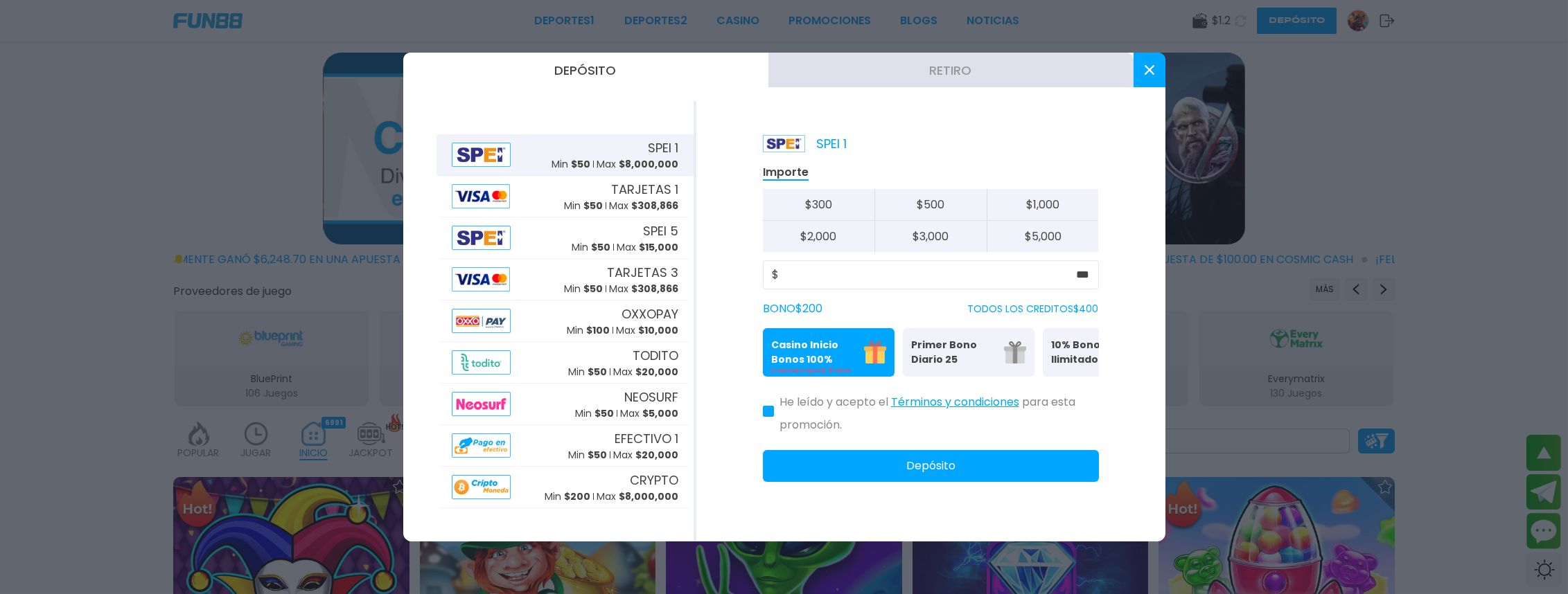 click 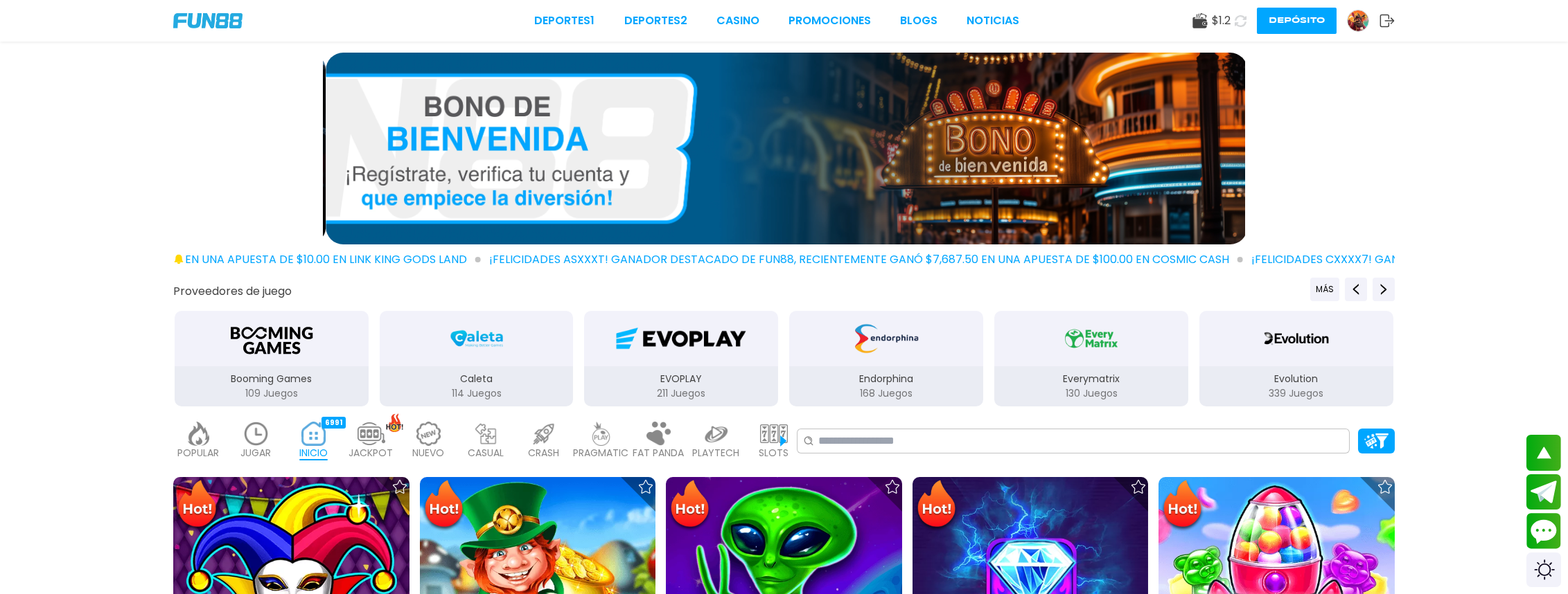 click 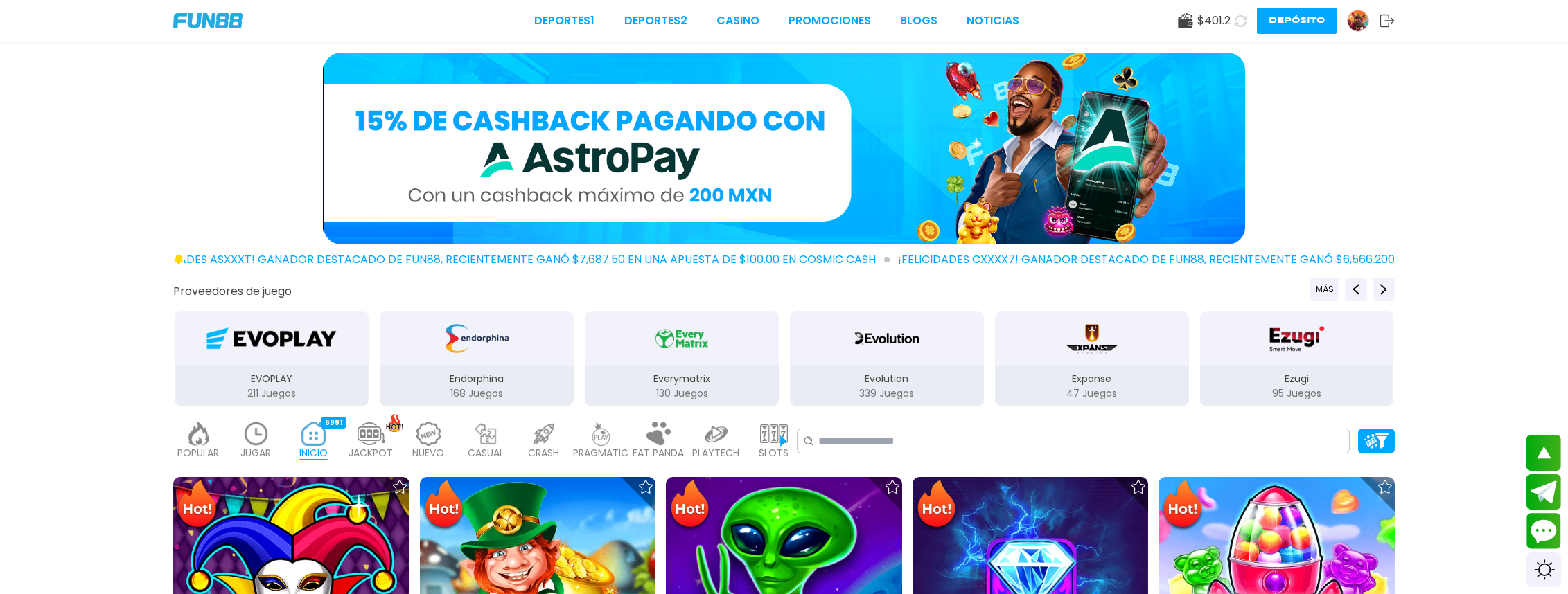 type 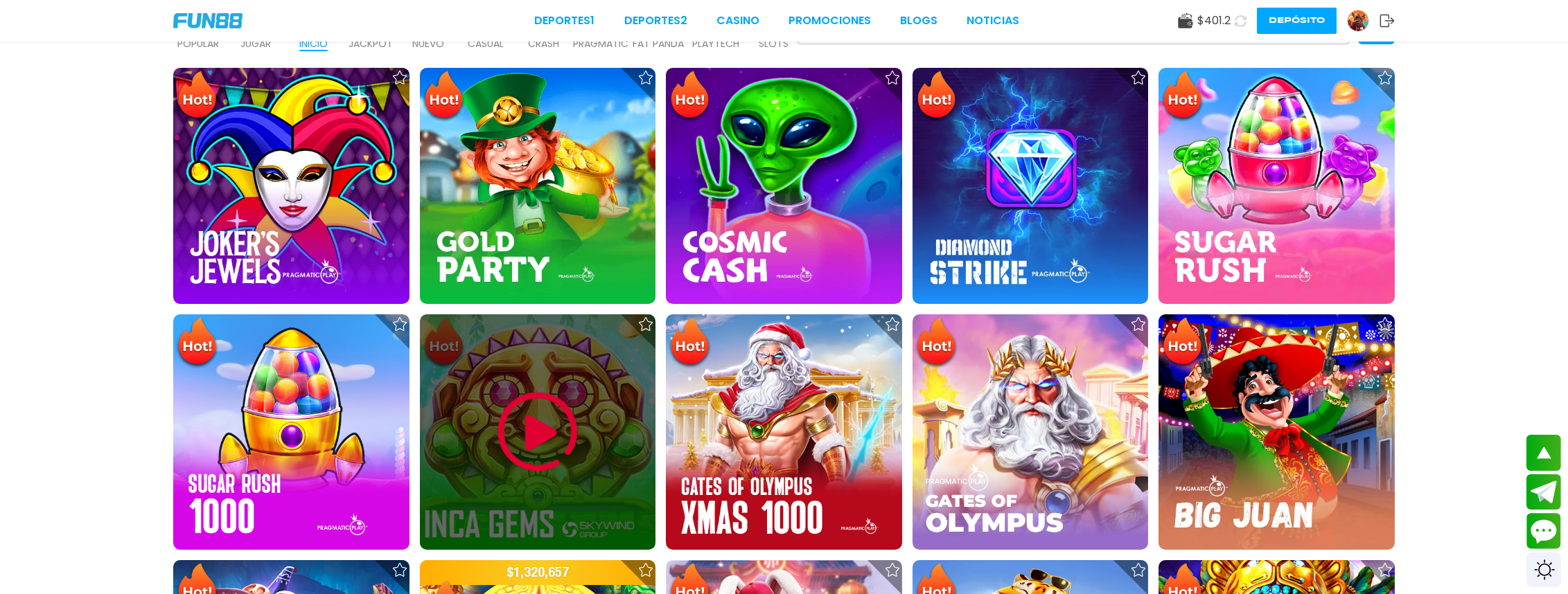 scroll, scrollTop: 415, scrollLeft: 0, axis: vertical 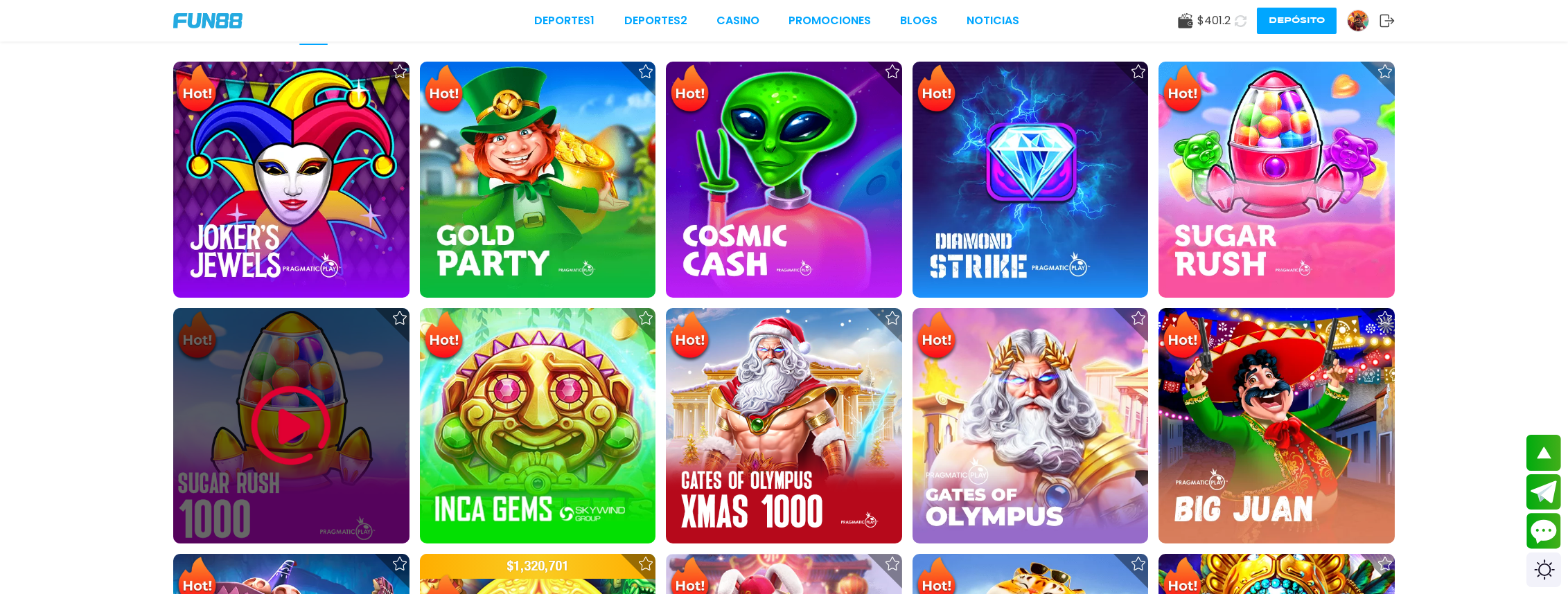 click at bounding box center (291, 426) 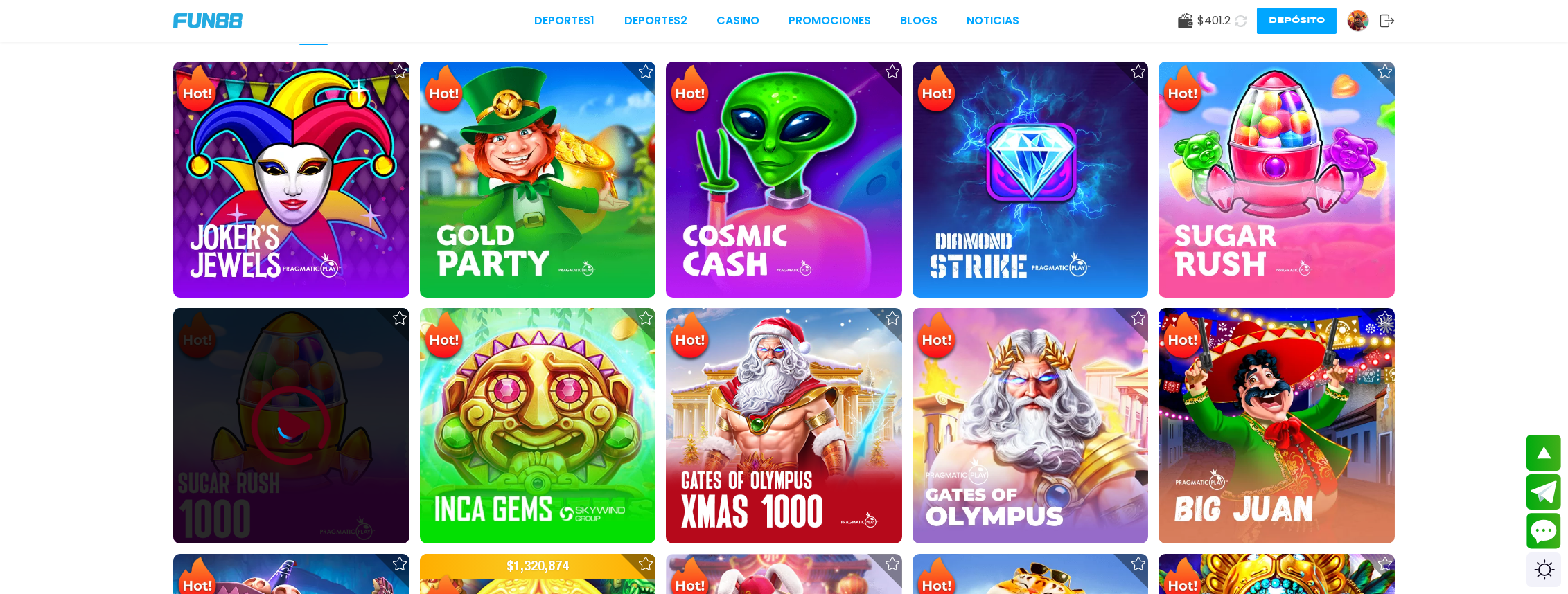 scroll, scrollTop: 0, scrollLeft: 0, axis: both 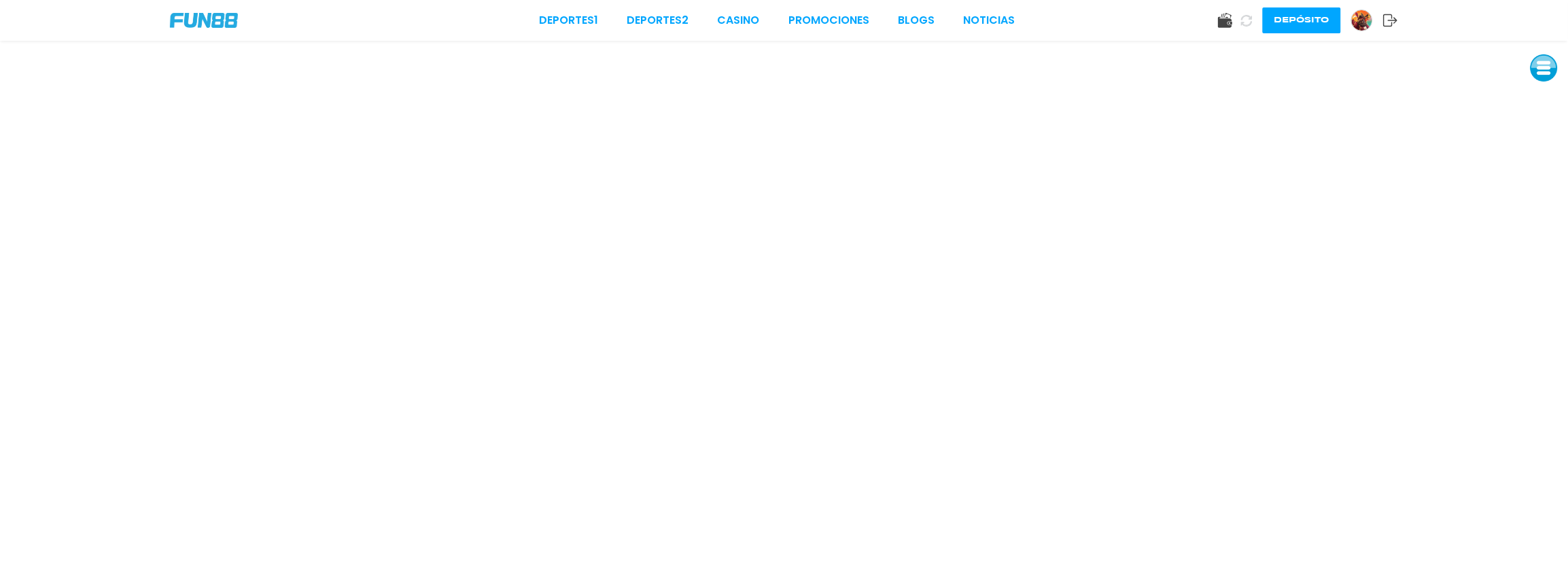 click 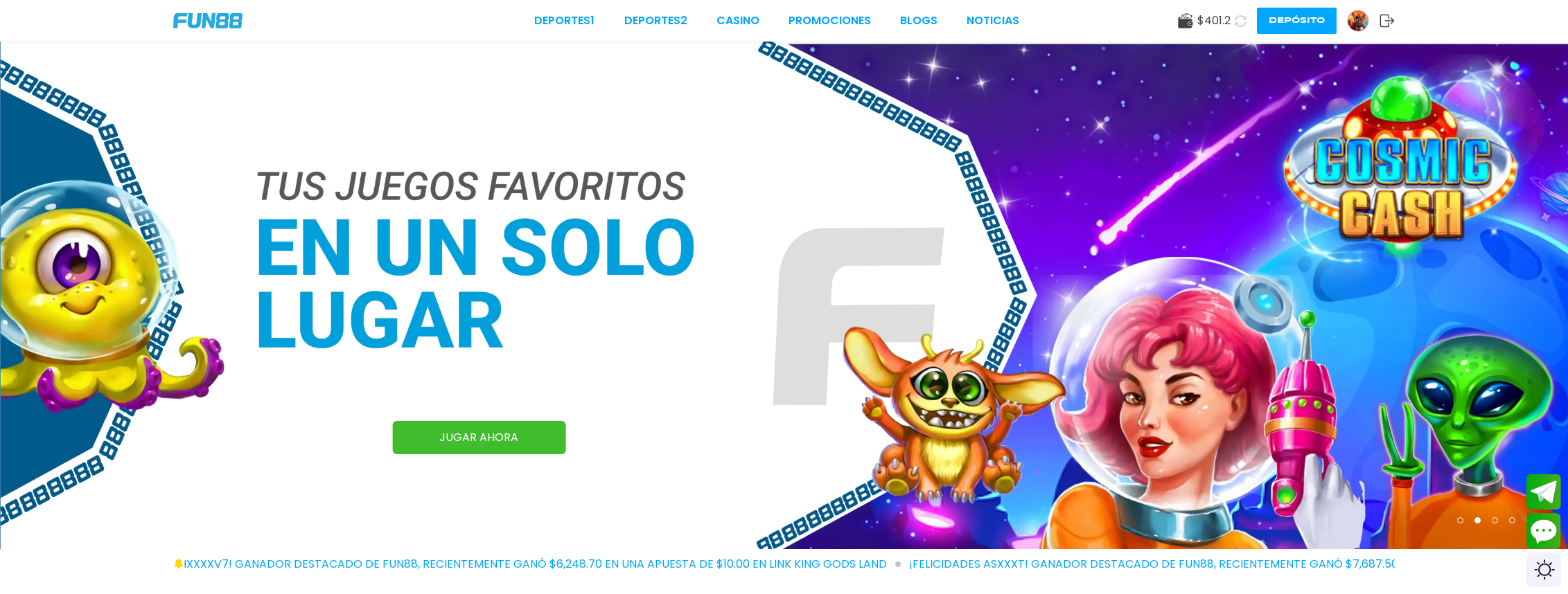 click on "Deportes  1 Deportes  2 CASINO Promociones BLOGS NOTICIAS $ [PRICE] Depósito" at bounding box center (784, 21) 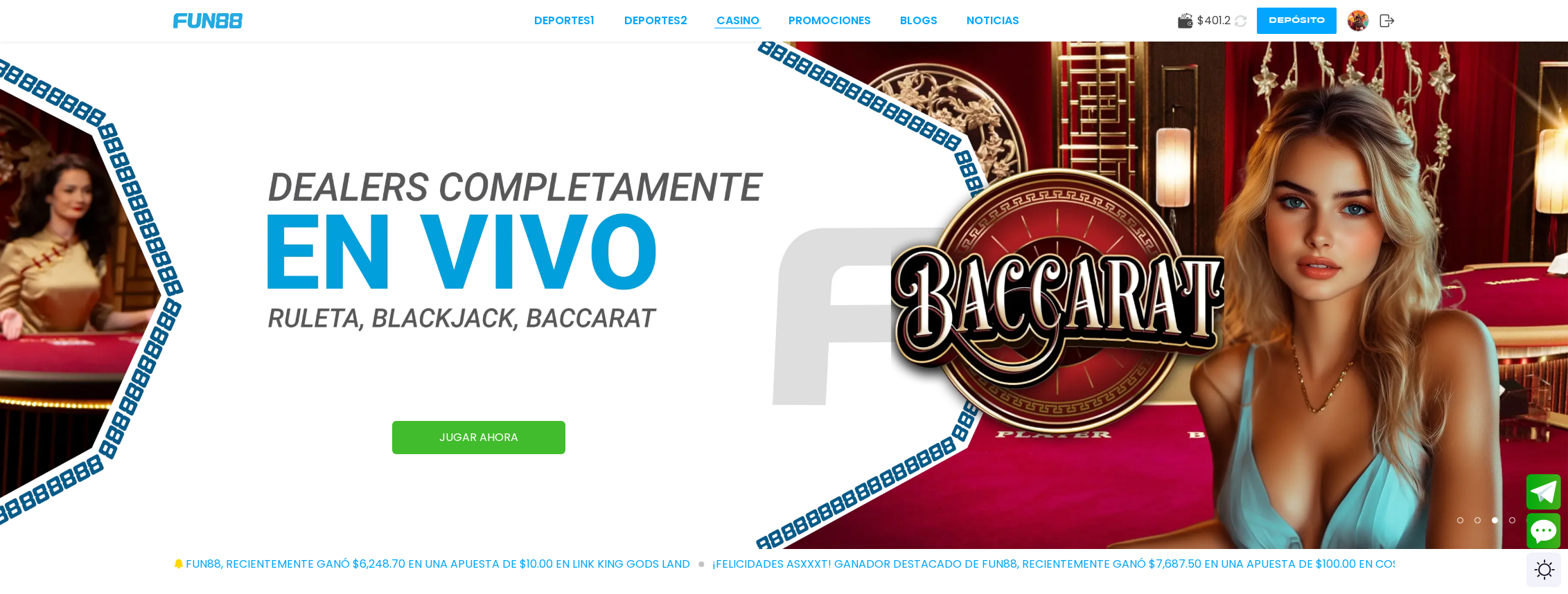 click on "CASINO" at bounding box center [738, 21] 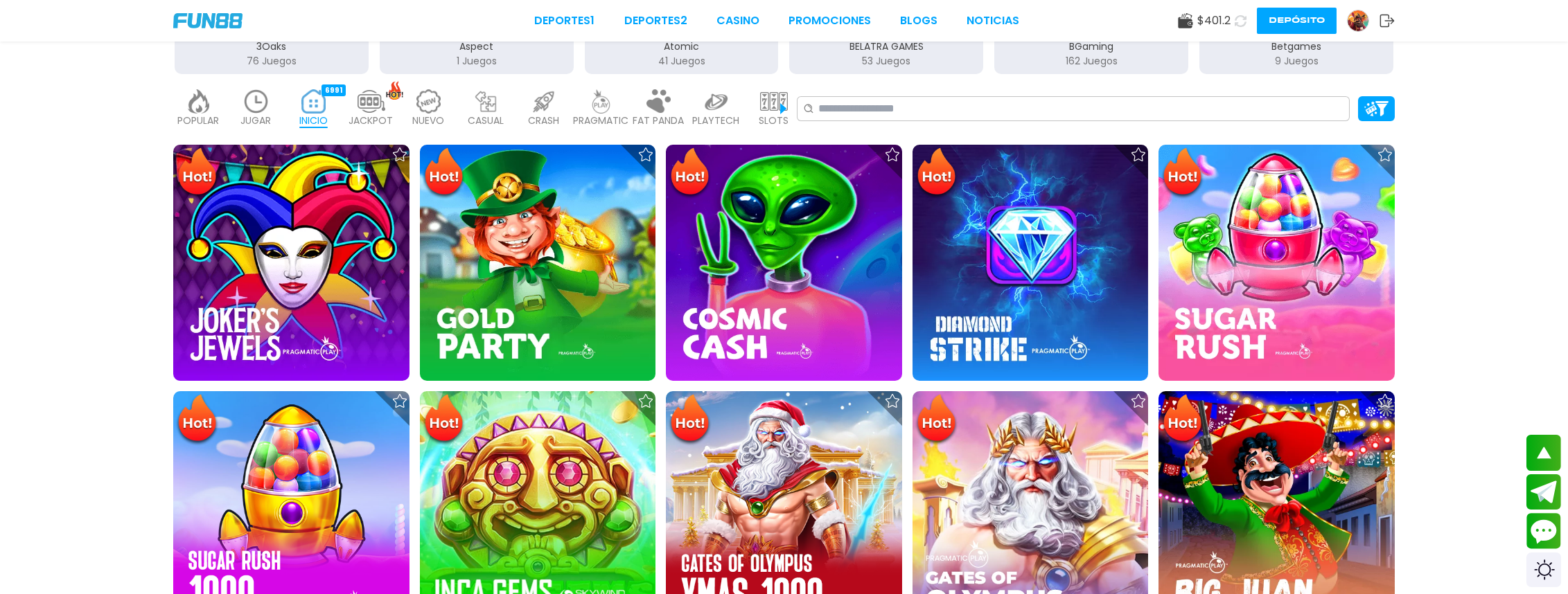scroll, scrollTop: 415, scrollLeft: 0, axis: vertical 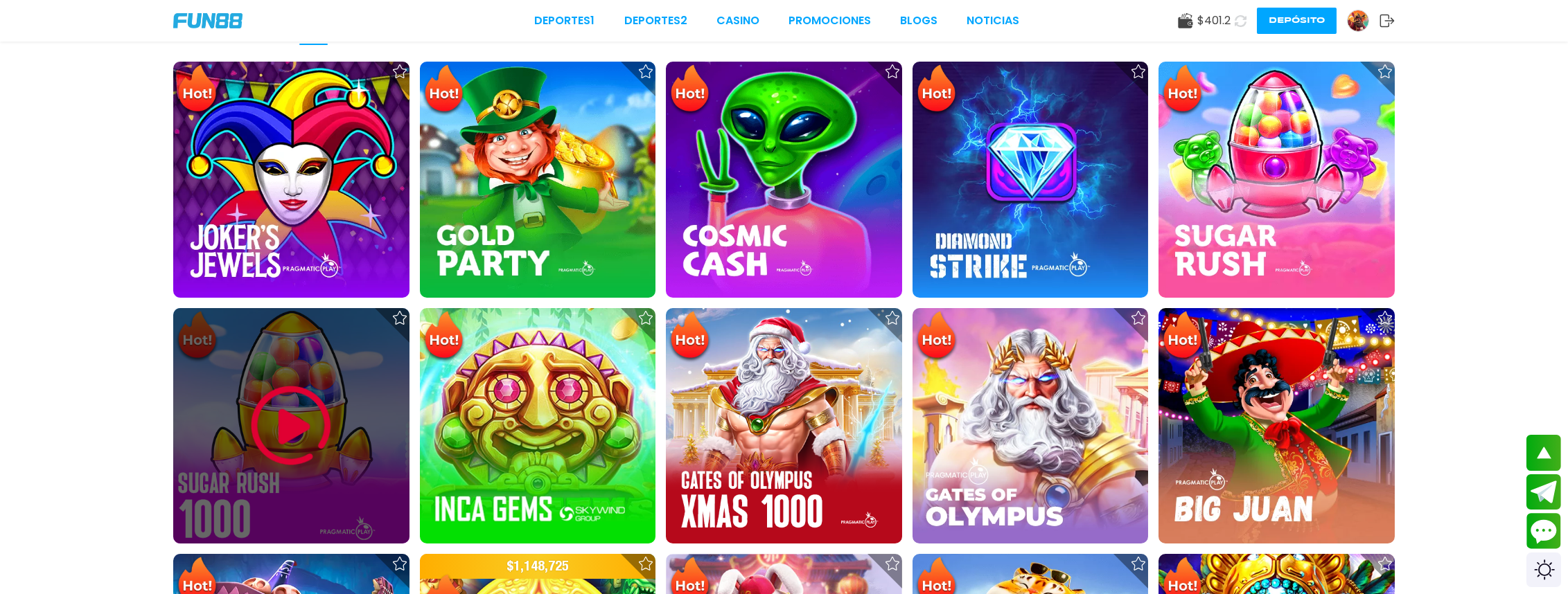 click at bounding box center (291, 426) 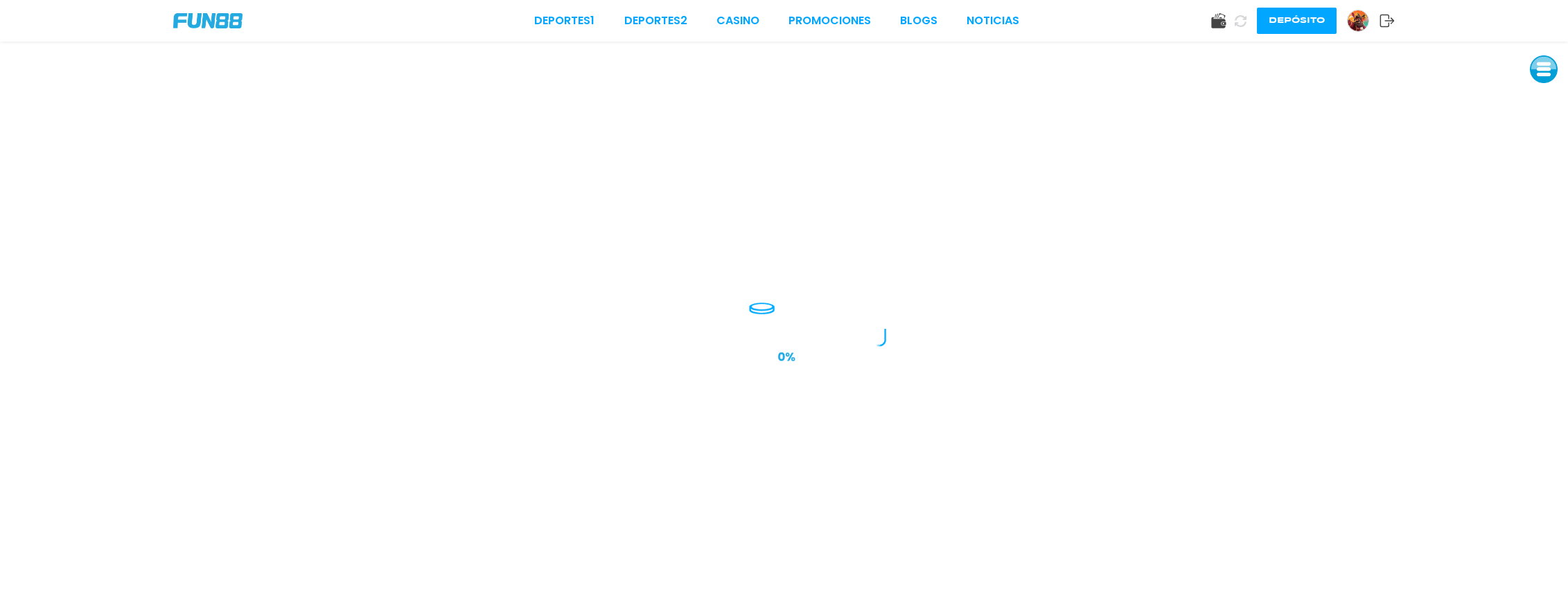 scroll, scrollTop: 0, scrollLeft: 0, axis: both 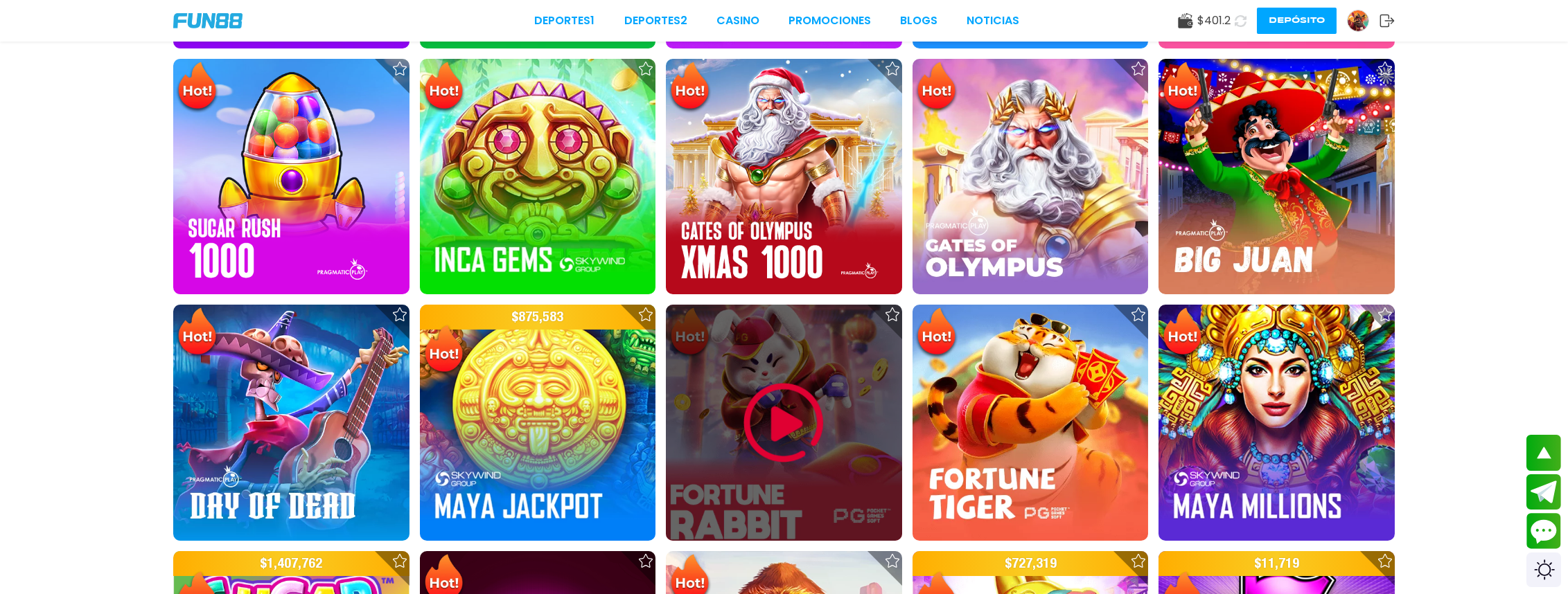 click at bounding box center (784, 423) 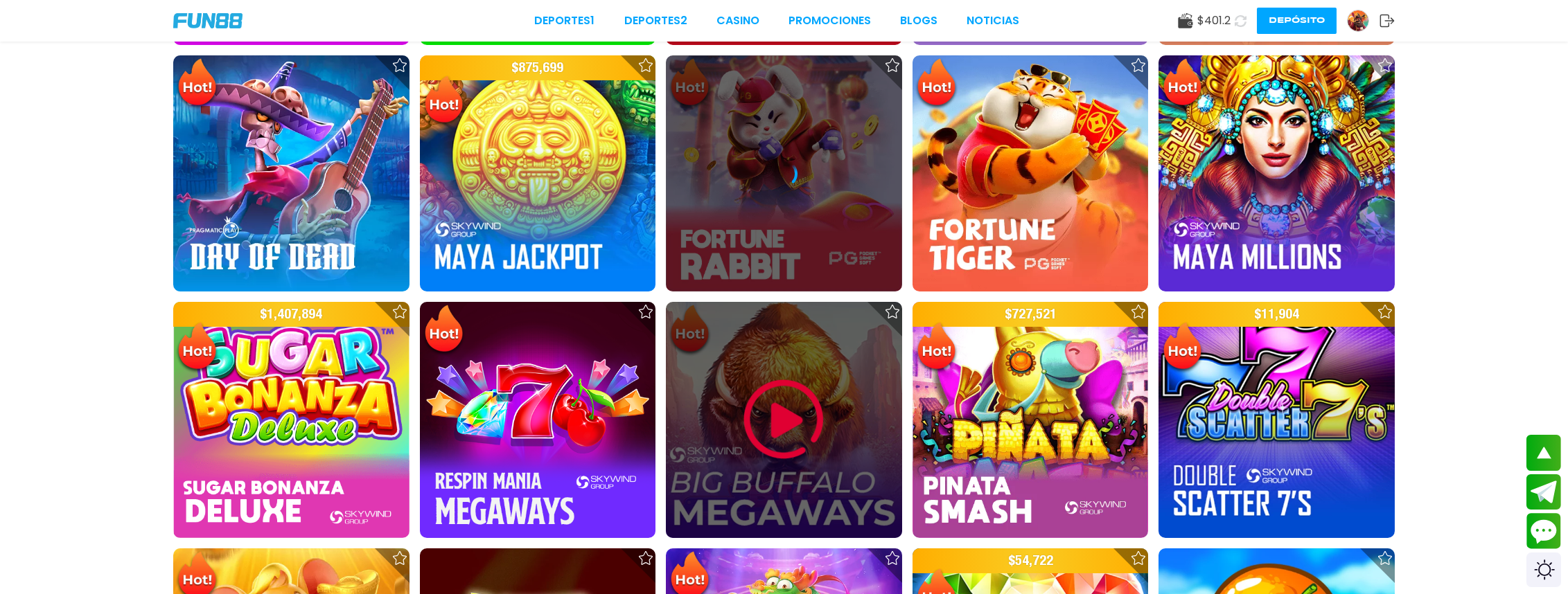scroll, scrollTop: 937, scrollLeft: 0, axis: vertical 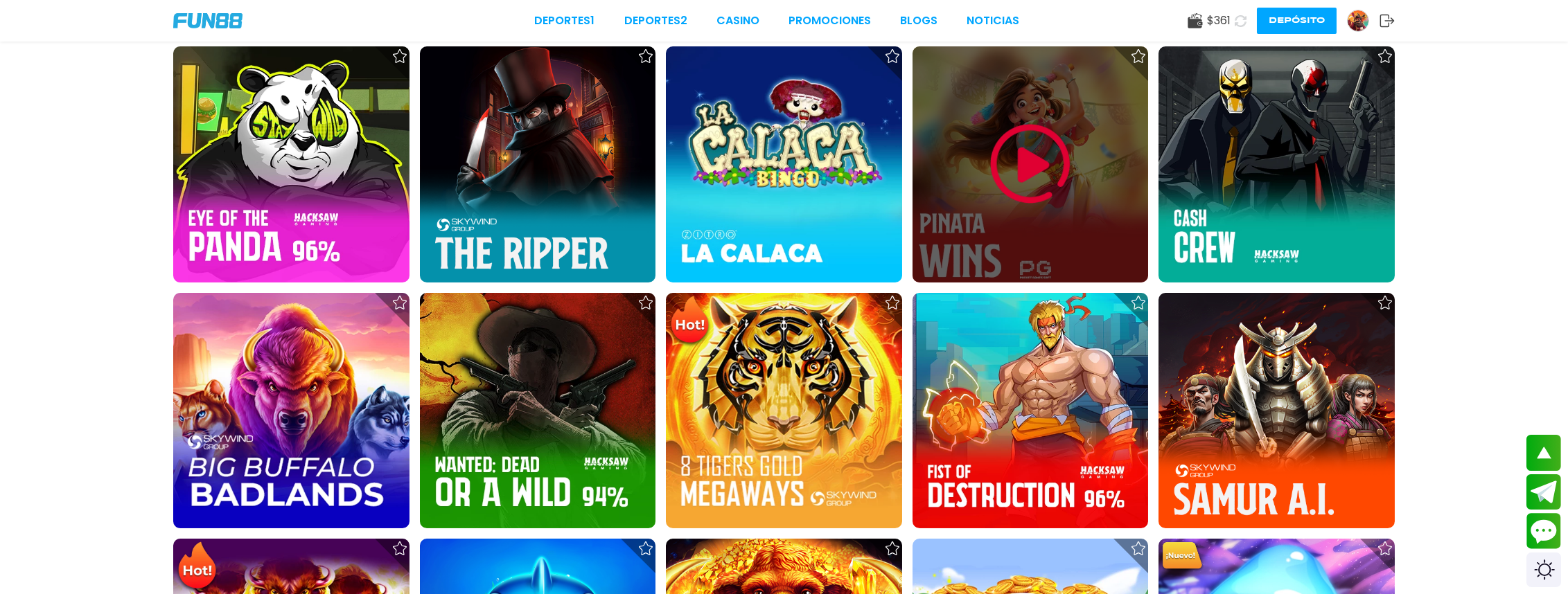 click at bounding box center [1030, 164] 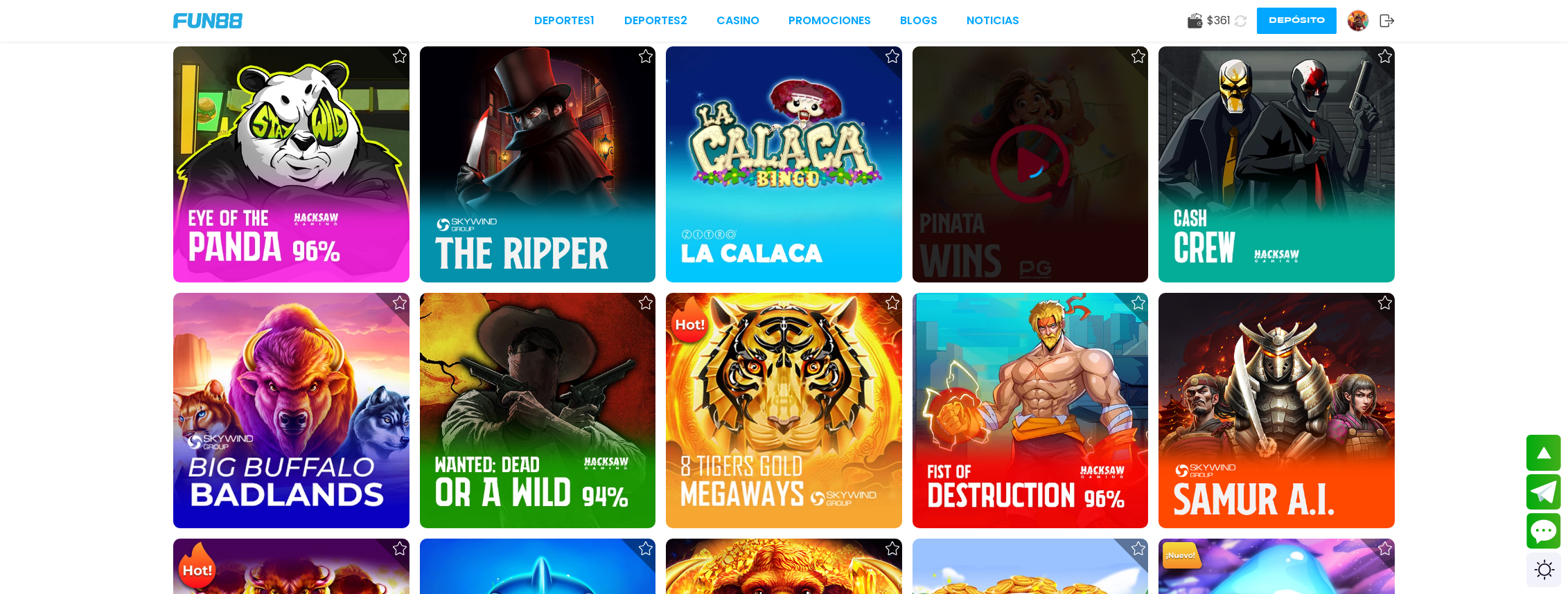 scroll, scrollTop: 0, scrollLeft: 0, axis: both 